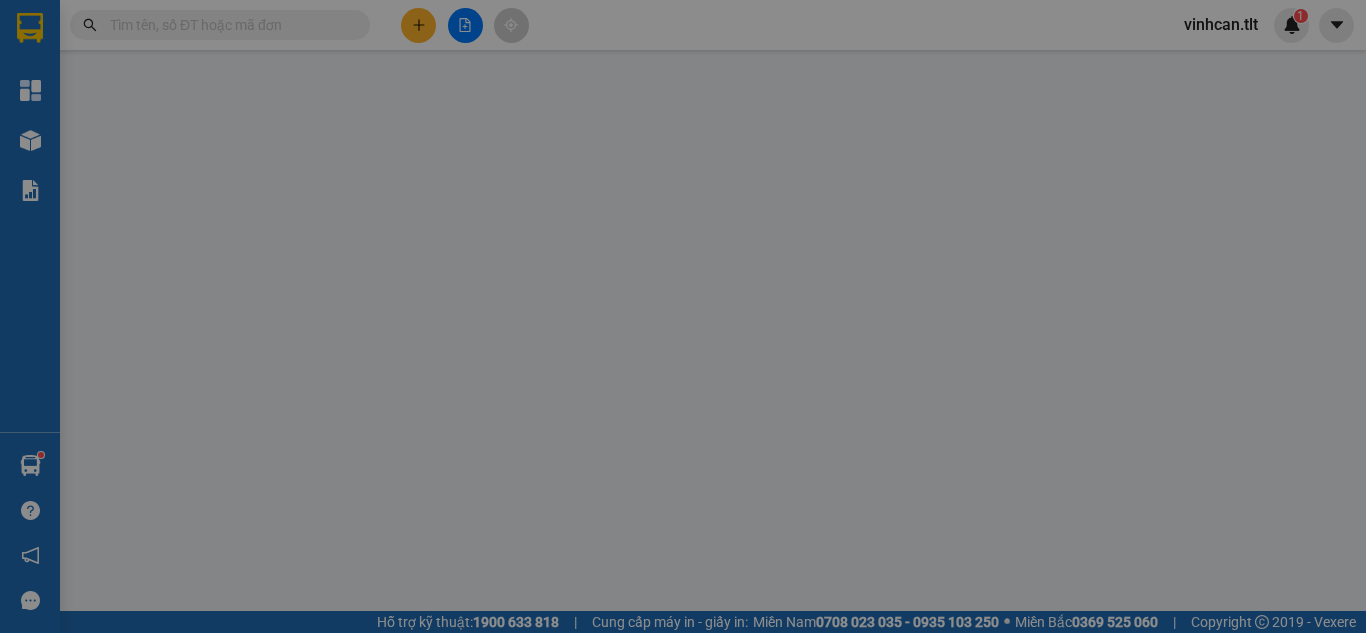 scroll, scrollTop: 0, scrollLeft: 0, axis: both 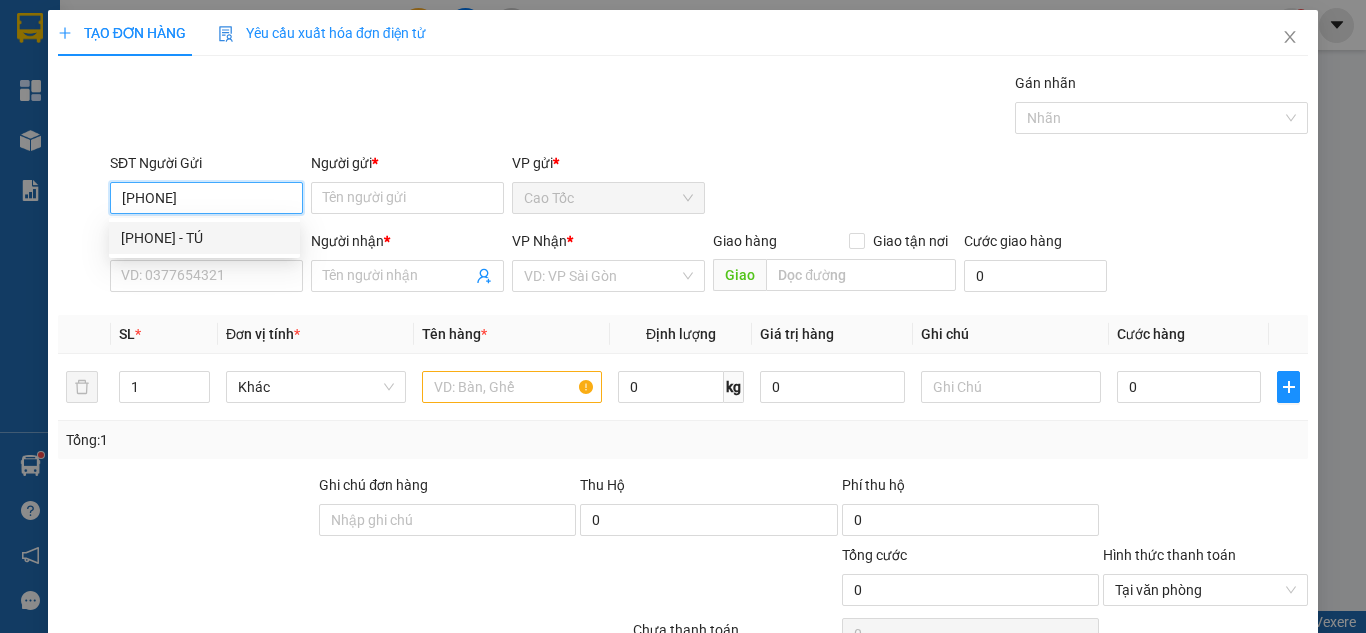 click on "[PHONE] - TÚ" at bounding box center (204, 238) 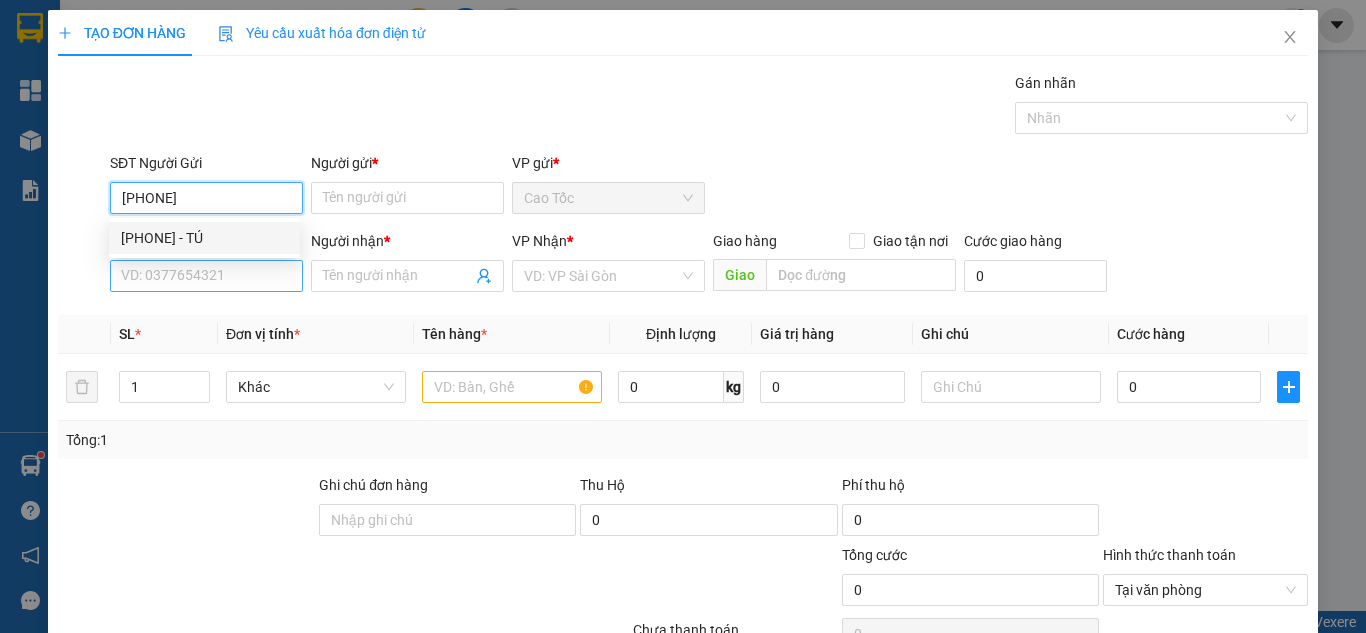 type on "0369918059" 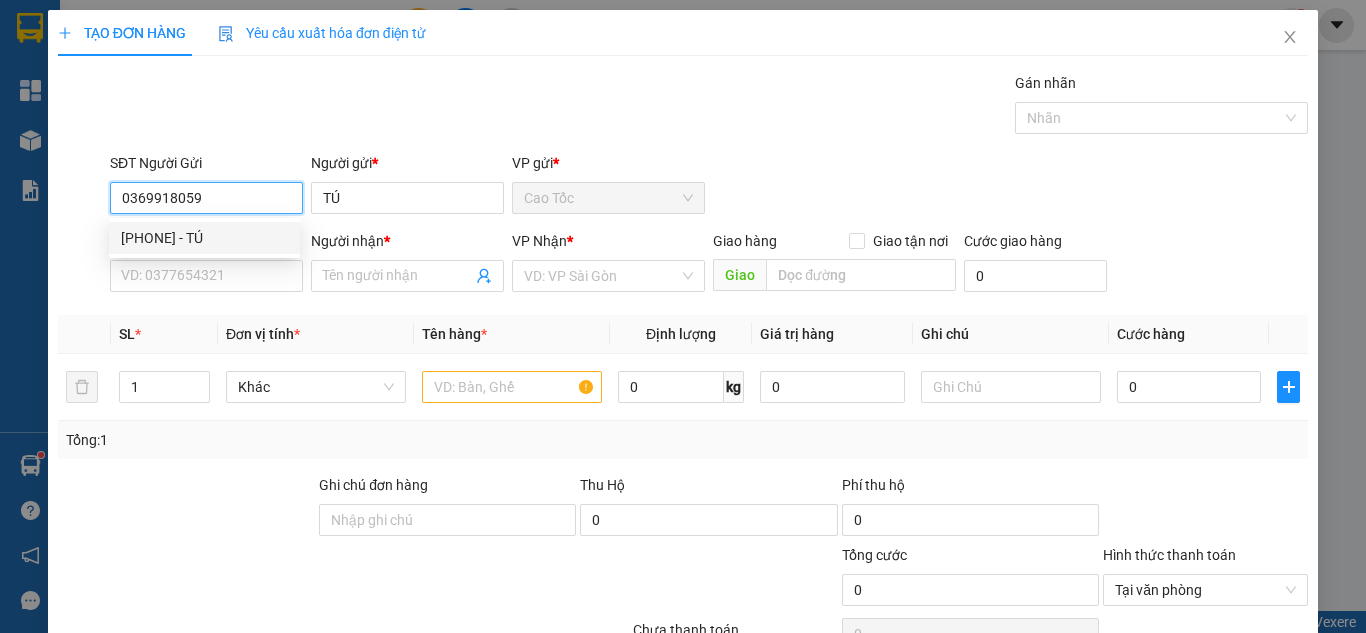 type on "0369918059" 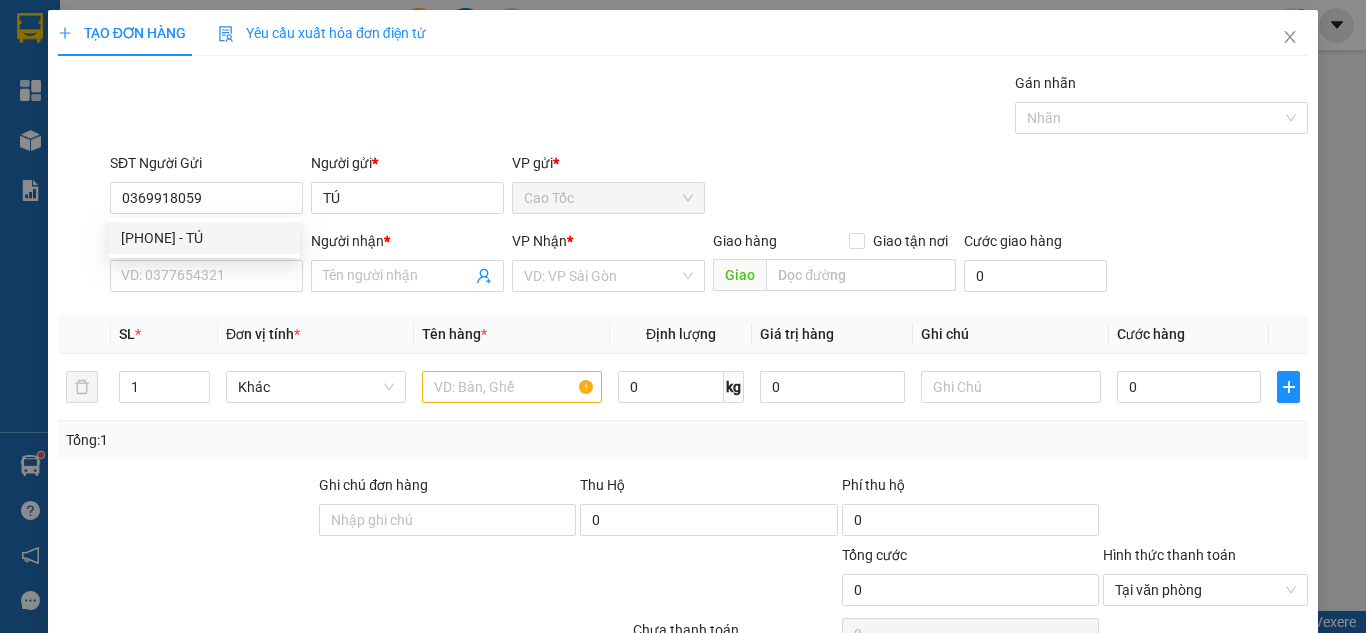 click on "SĐT Người Nhận  * VD: 0377654321" at bounding box center [206, 265] 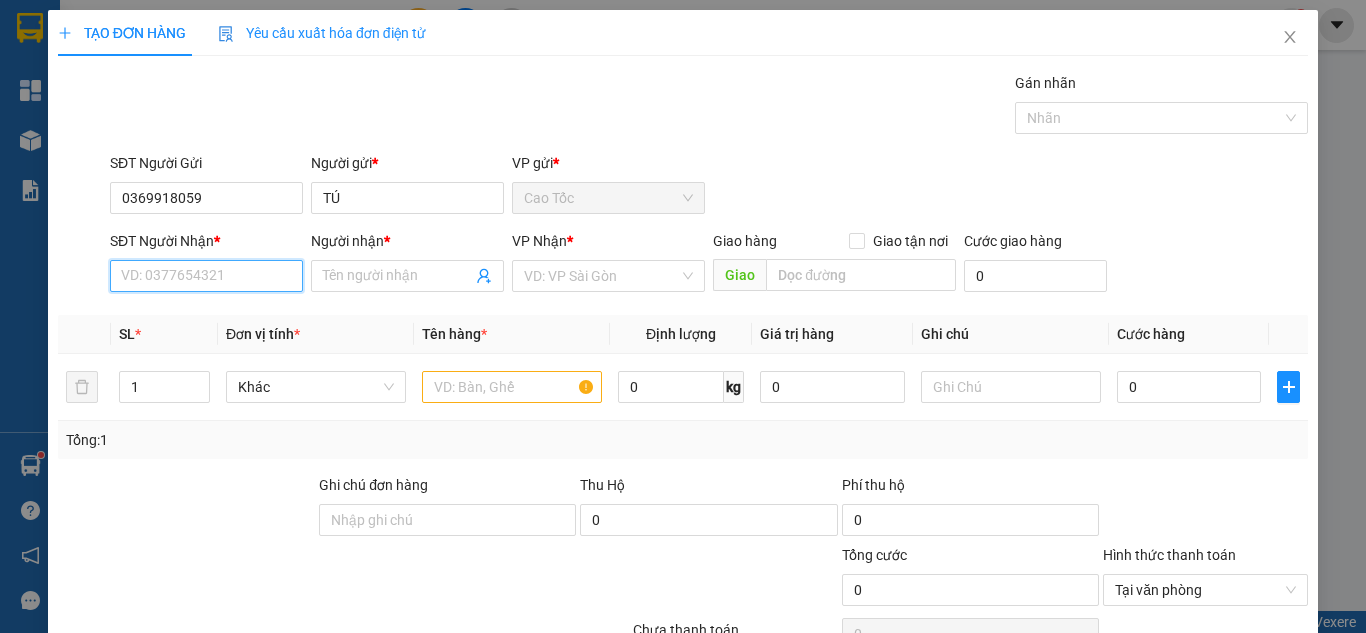 click on "SĐT Người Nhận  *" at bounding box center [206, 276] 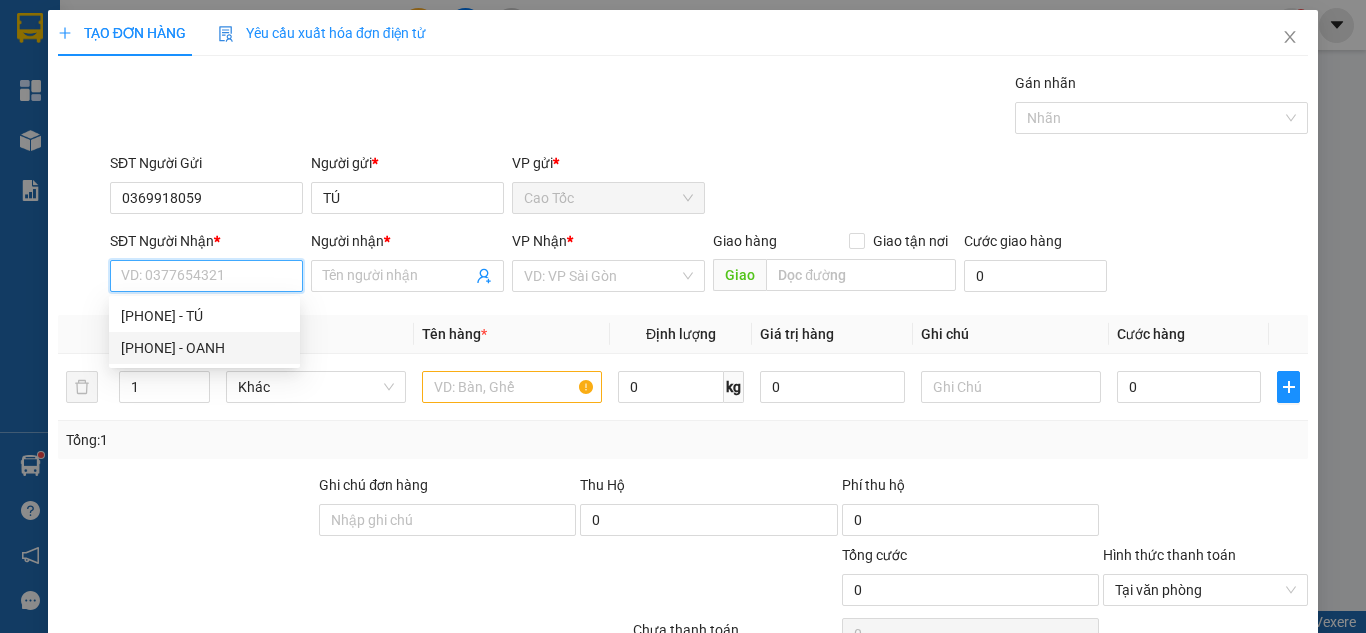 click on "[PHONE] - OANH" at bounding box center (204, 348) 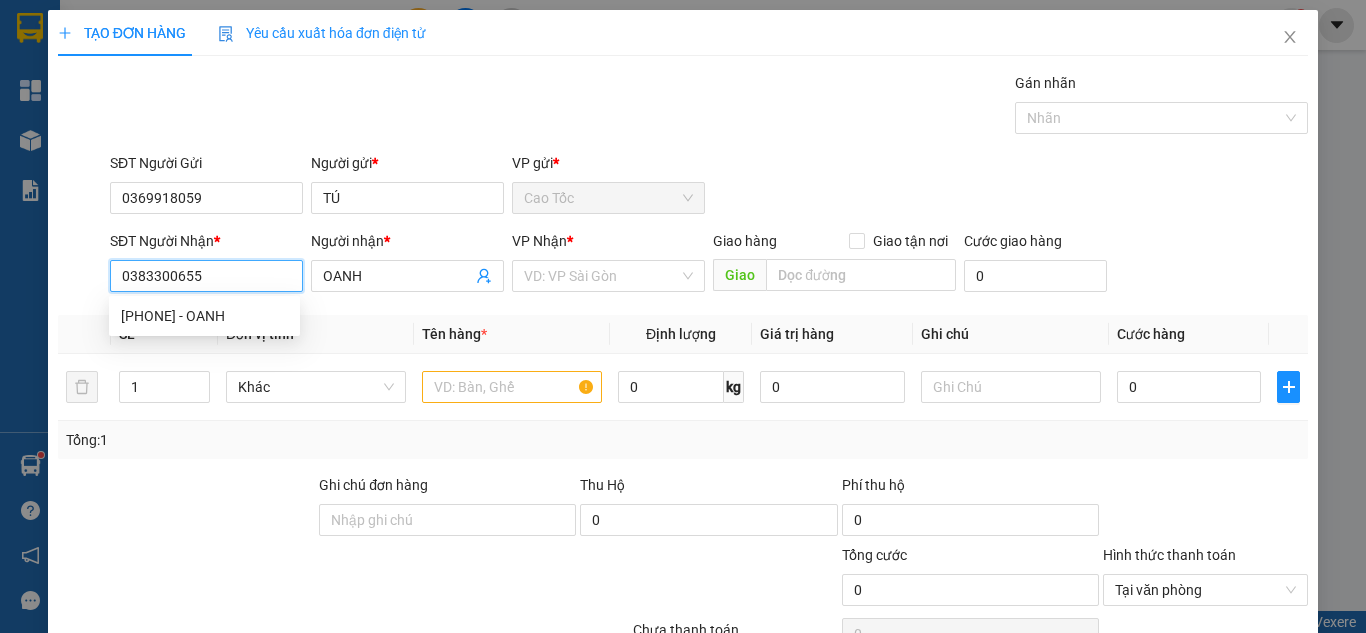 type on "0383300655" 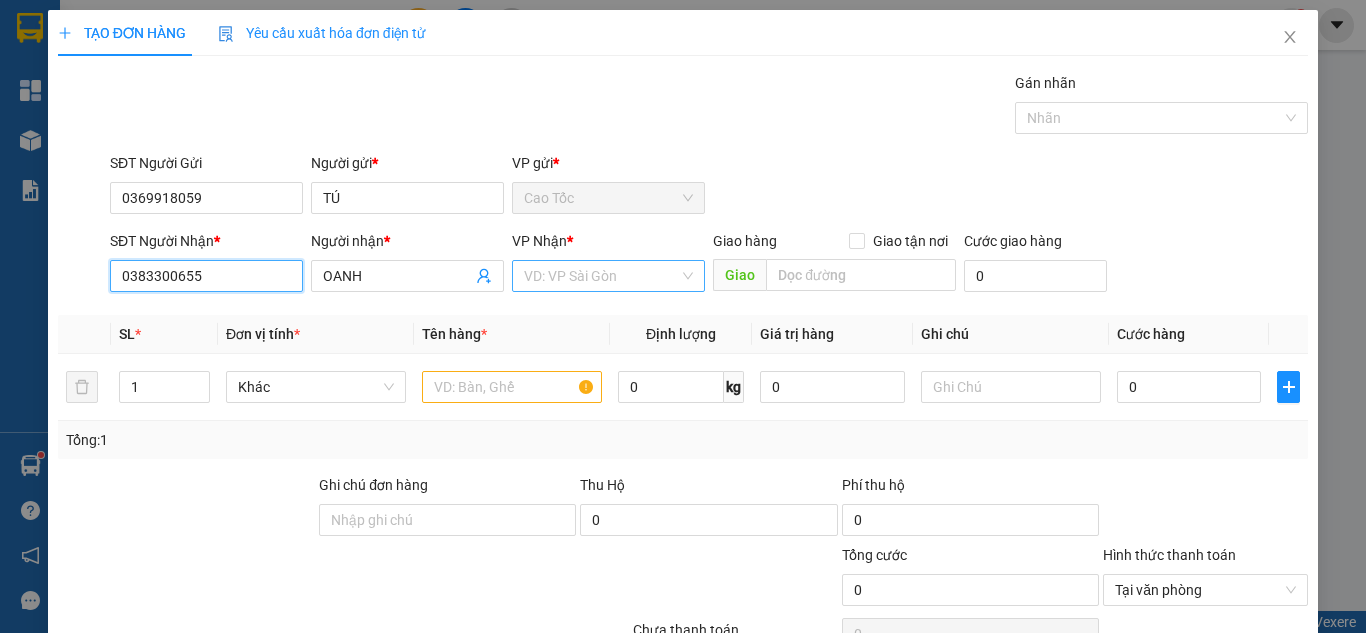 click on "VD: VP Sài Gòn" at bounding box center [608, 276] 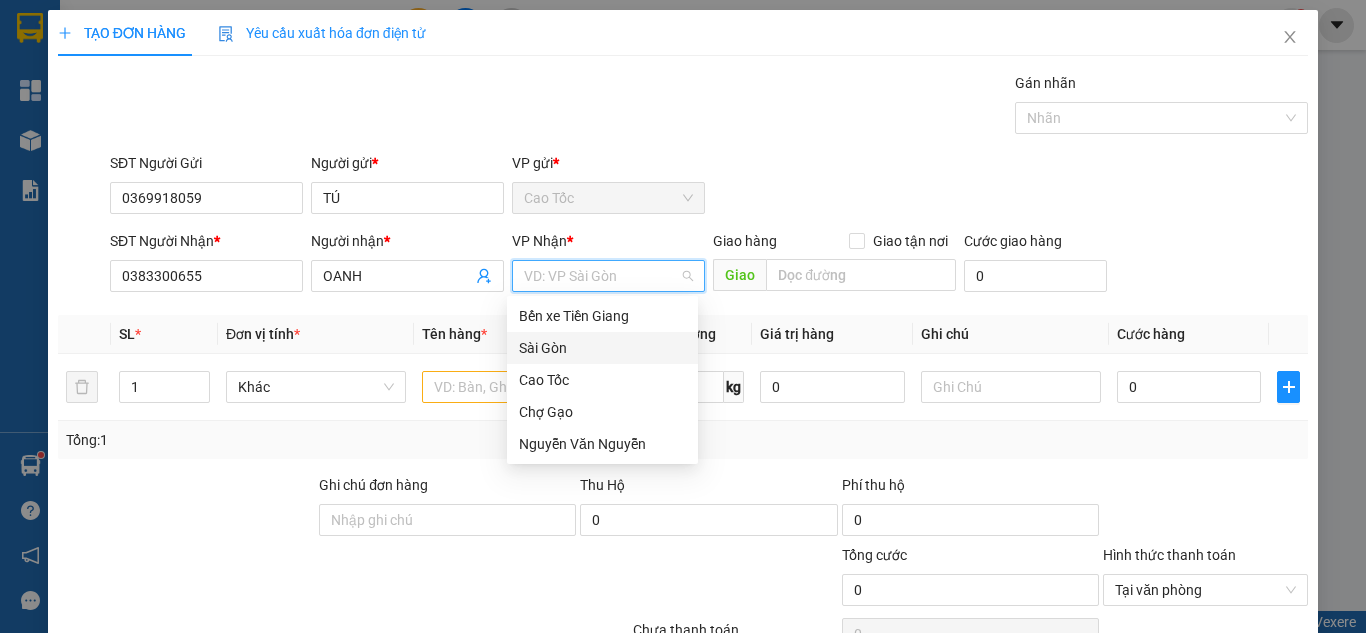 drag, startPoint x: 592, startPoint y: 359, endPoint x: 577, endPoint y: 365, distance: 16.155495 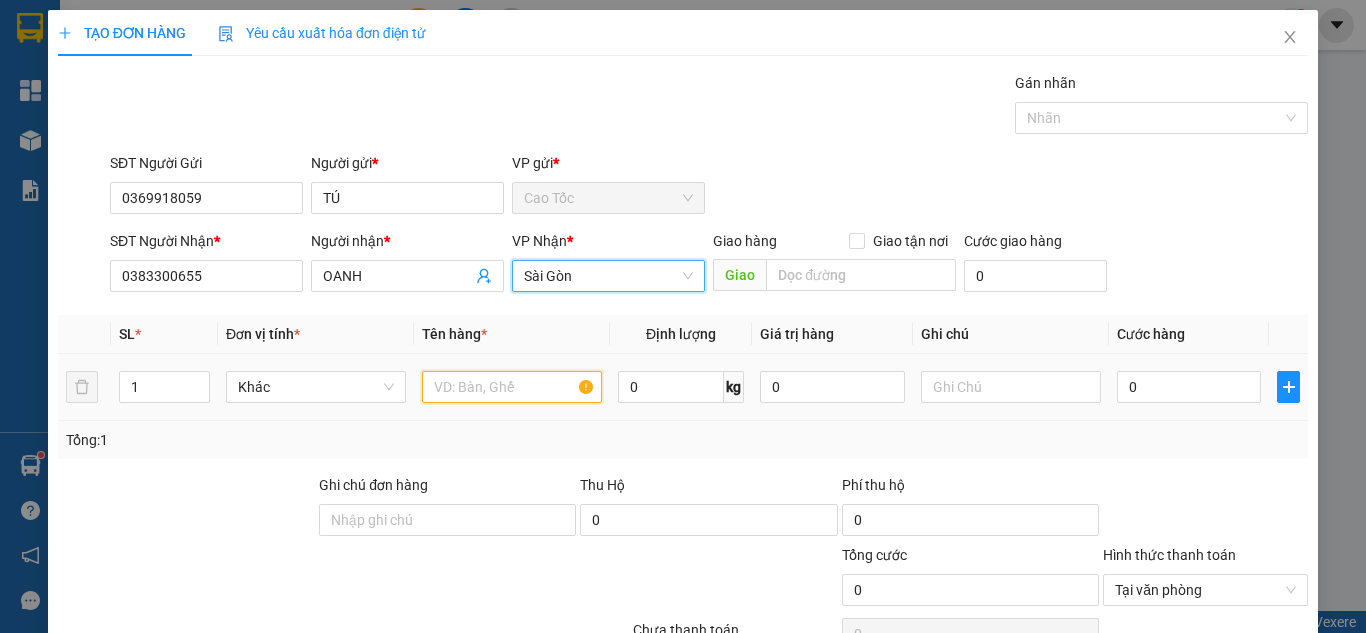 drag, startPoint x: 533, startPoint y: 382, endPoint x: 545, endPoint y: 373, distance: 15 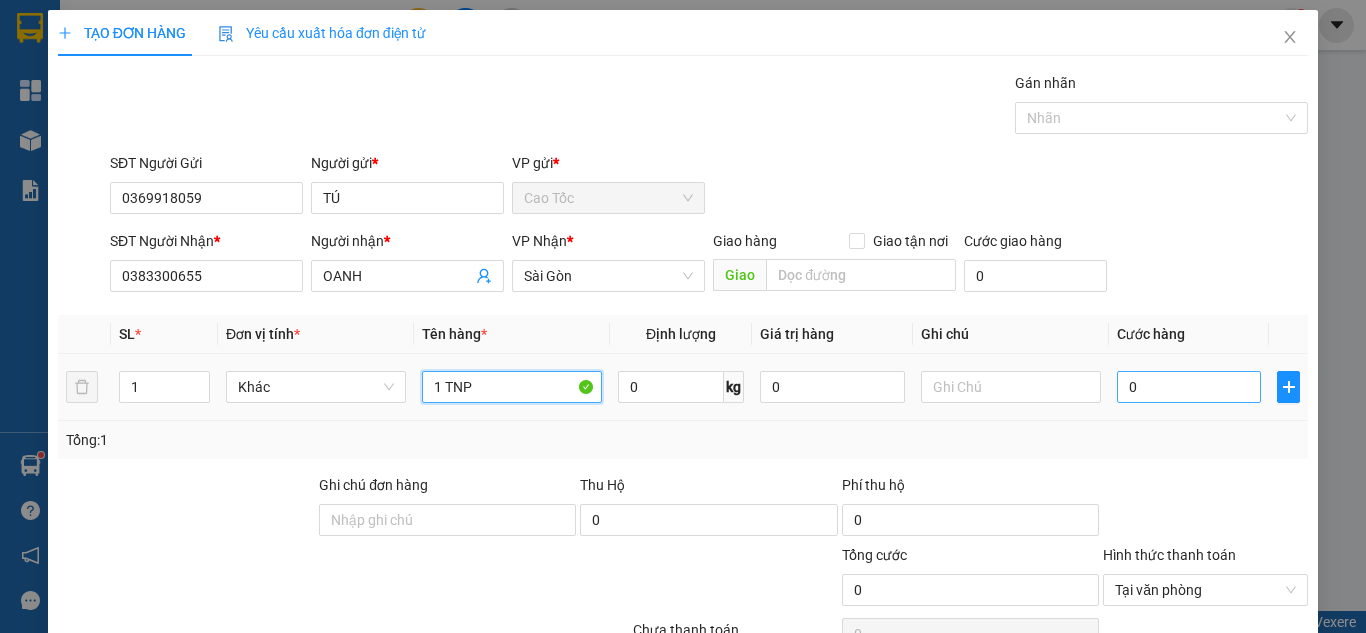 type on "1 TNP" 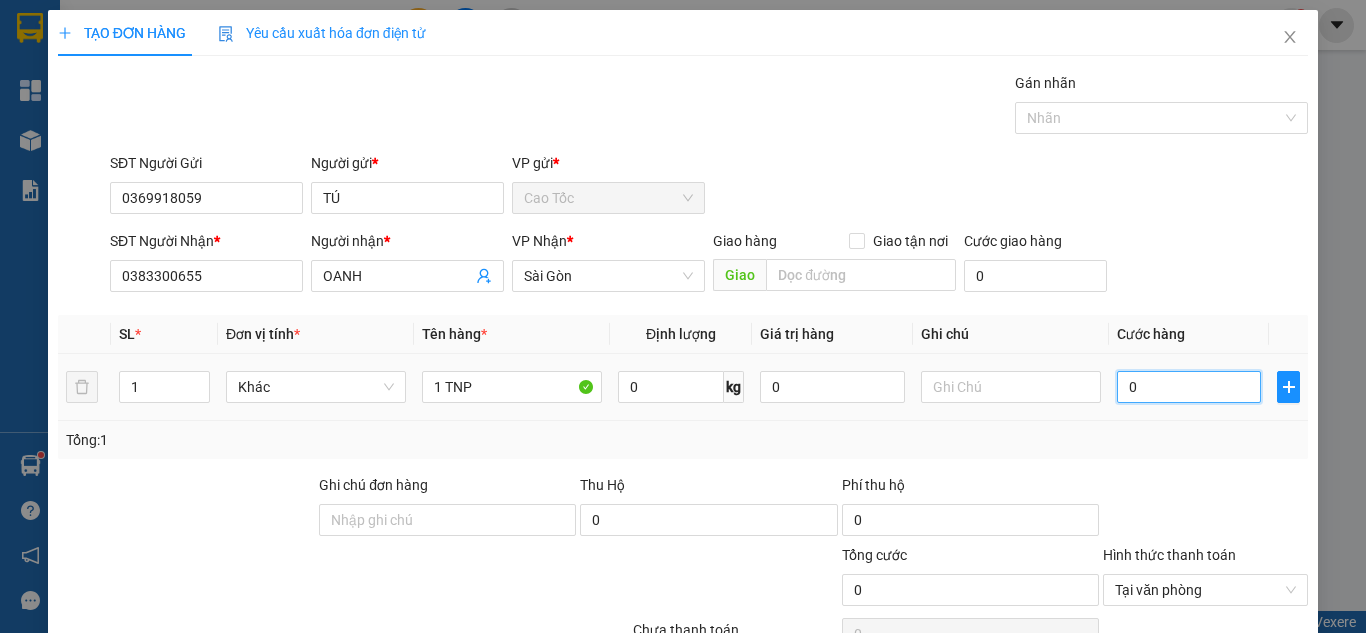 click on "0" at bounding box center (1189, 387) 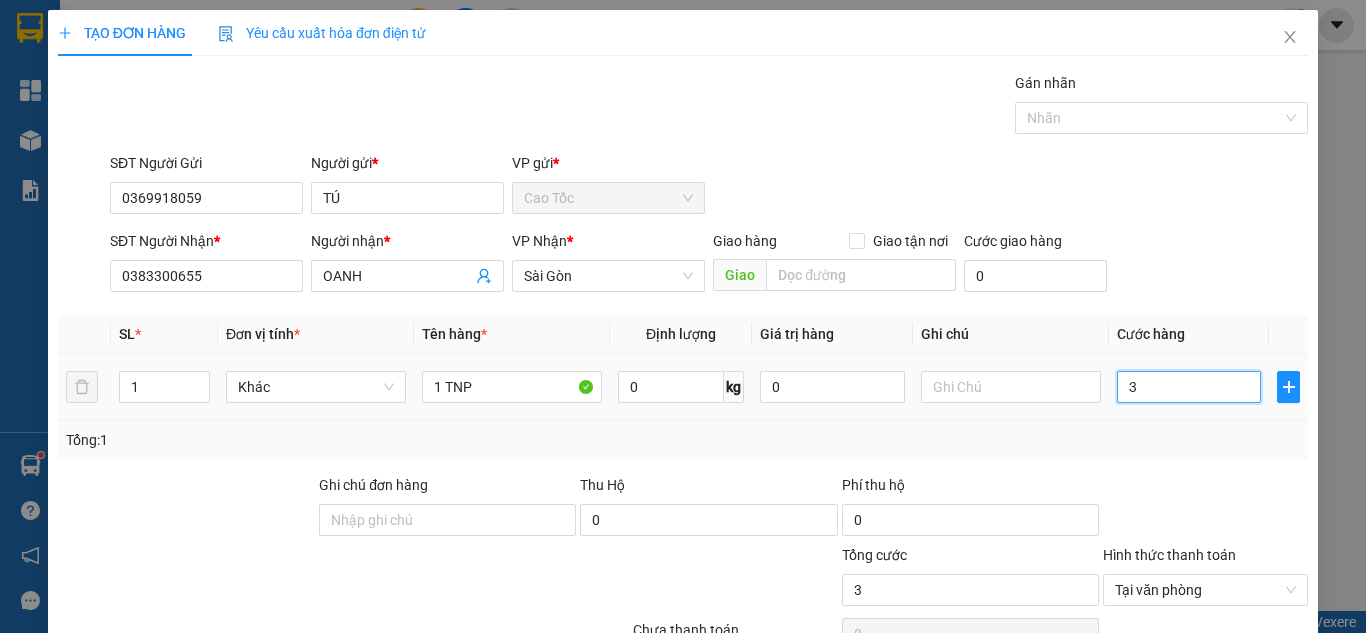 type on "30" 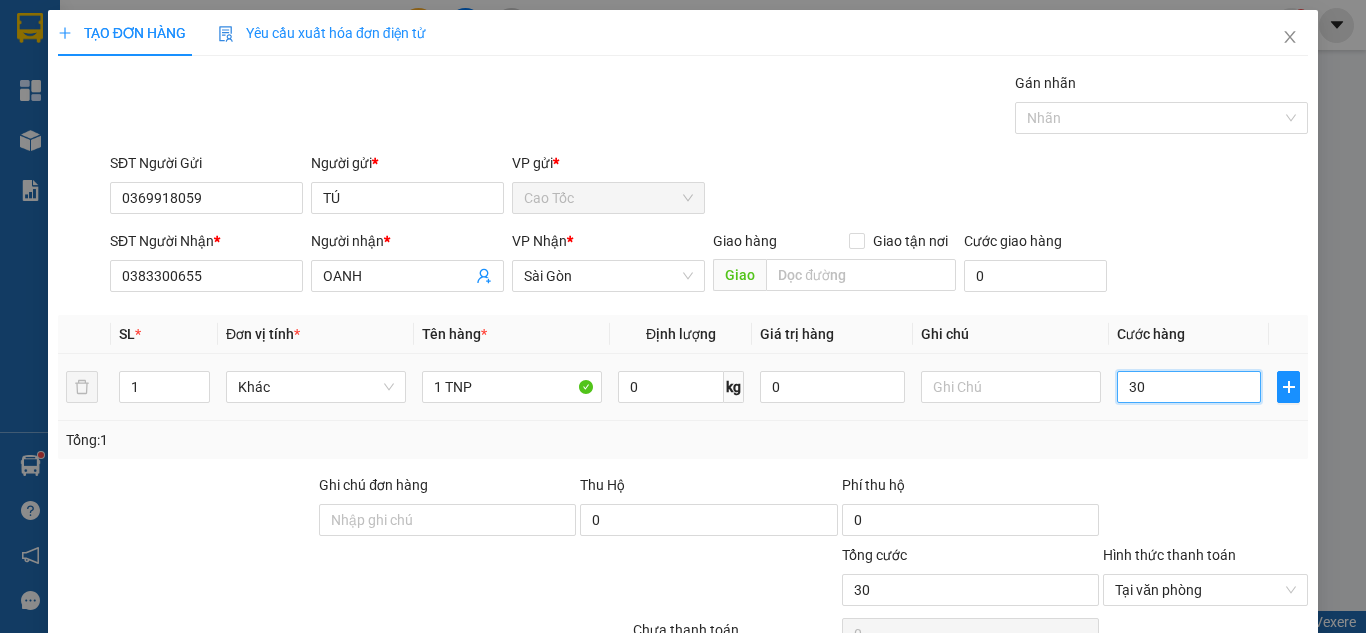 type on "3" 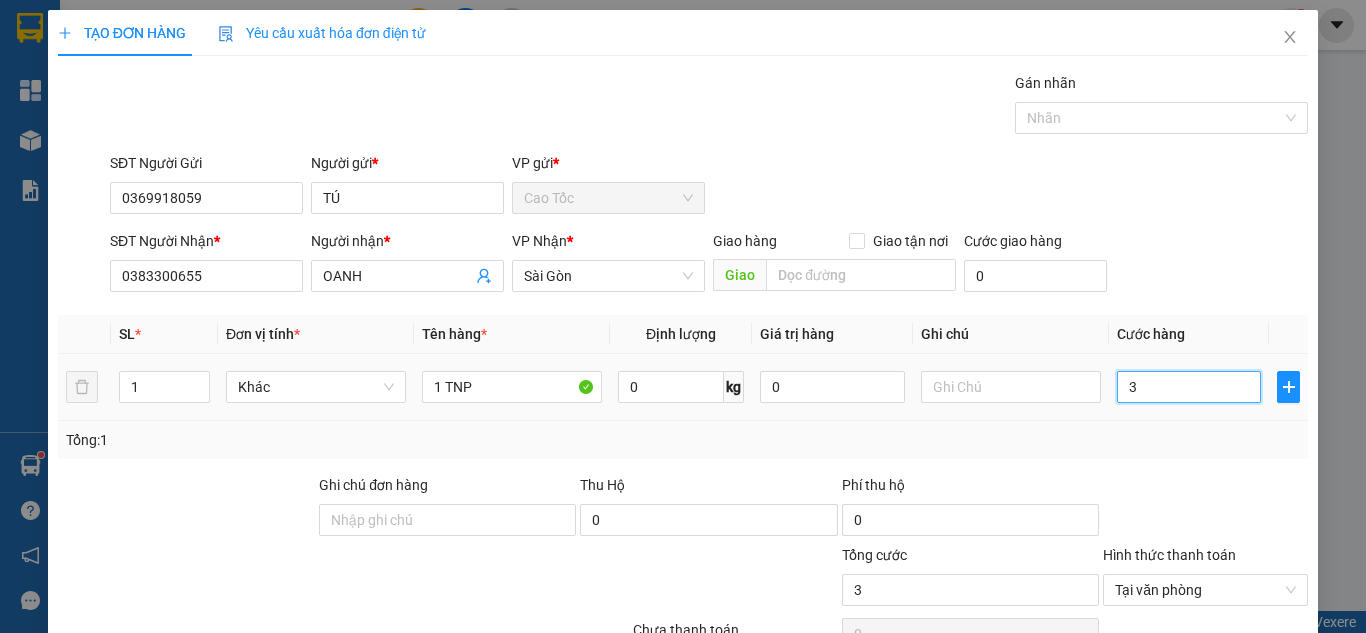 type on "0" 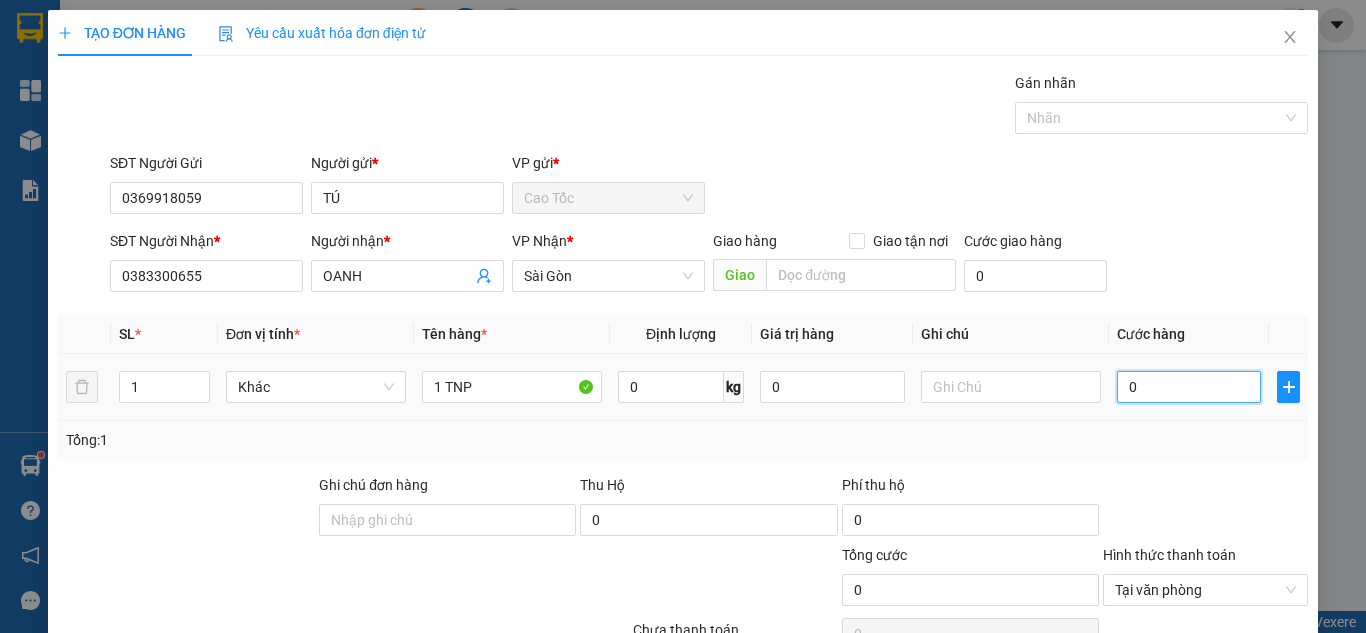 type on "05" 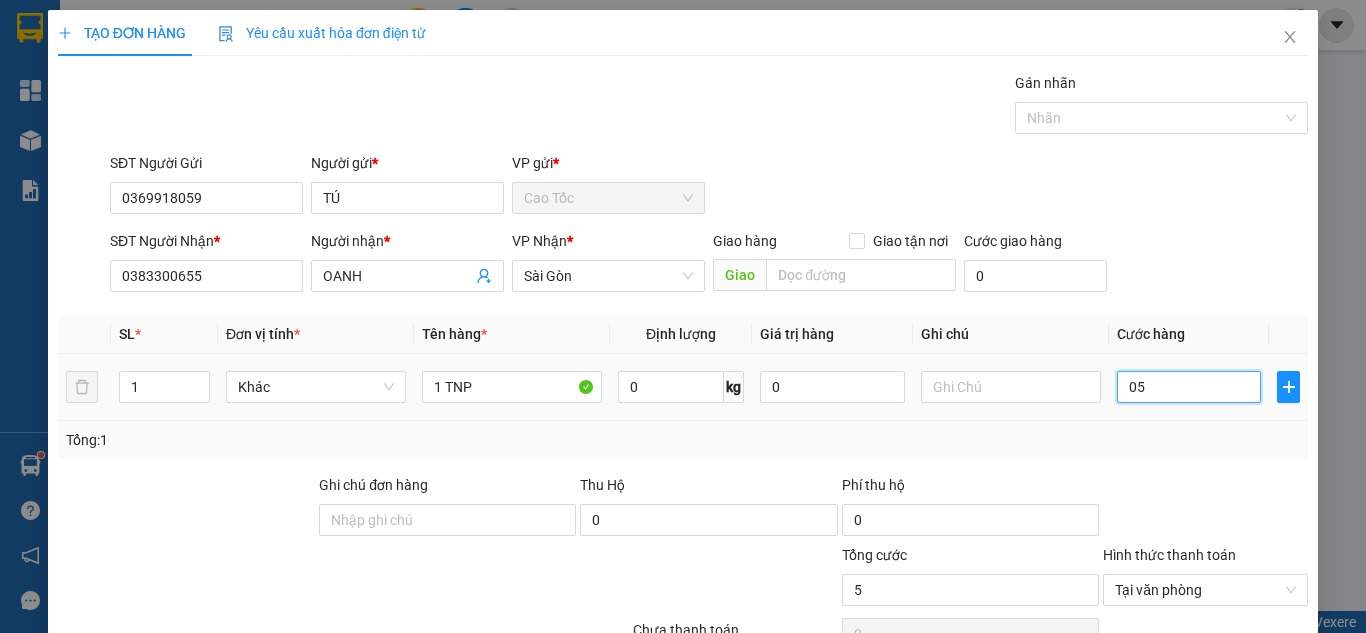type on "035" 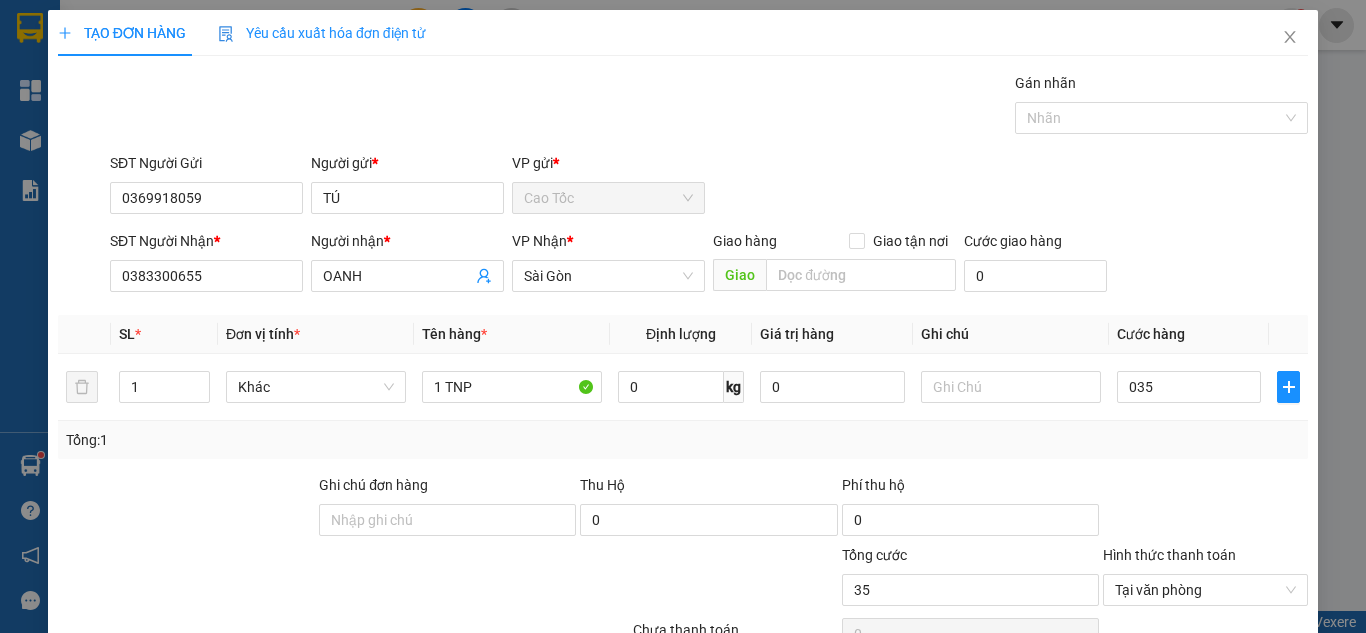 type on "35.000" 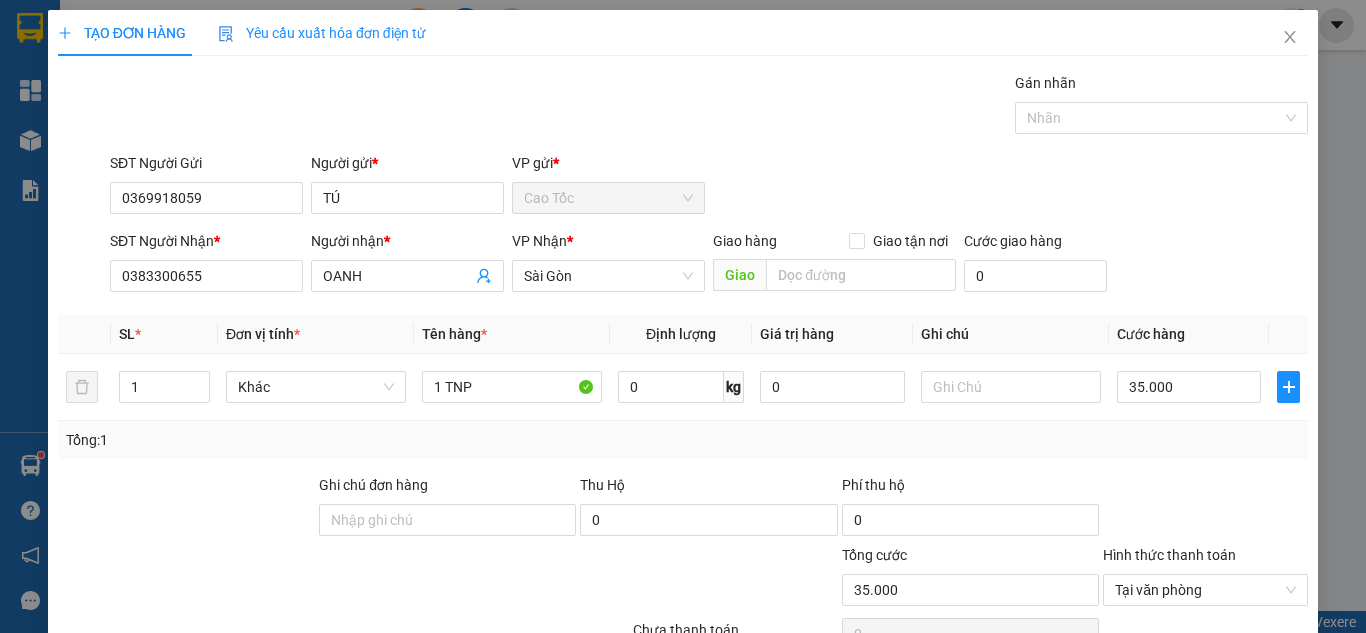 click on "SĐT Người Nhận  * [PHONE] Người nhận  * OANH VP Nhận  * Sài Gòn Giao hàng Giao tận nơi Giao Cước giao hàng 0" at bounding box center [709, 265] 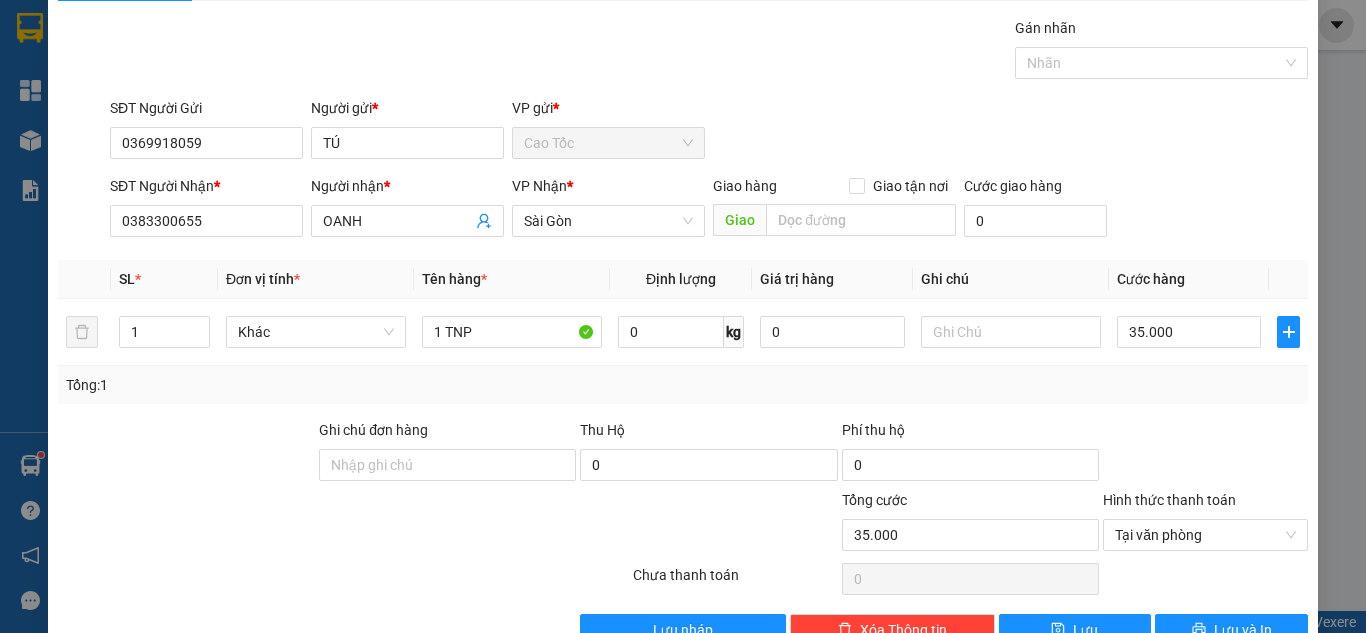 scroll, scrollTop: 107, scrollLeft: 0, axis: vertical 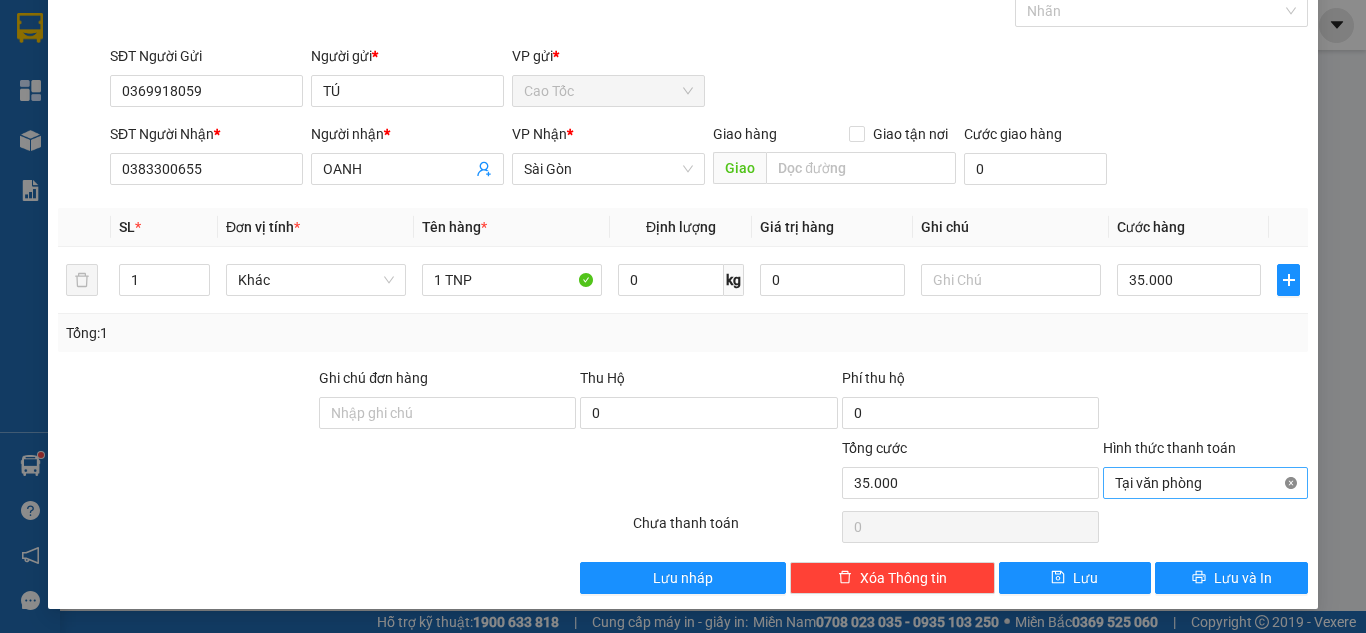 type on "35.000" 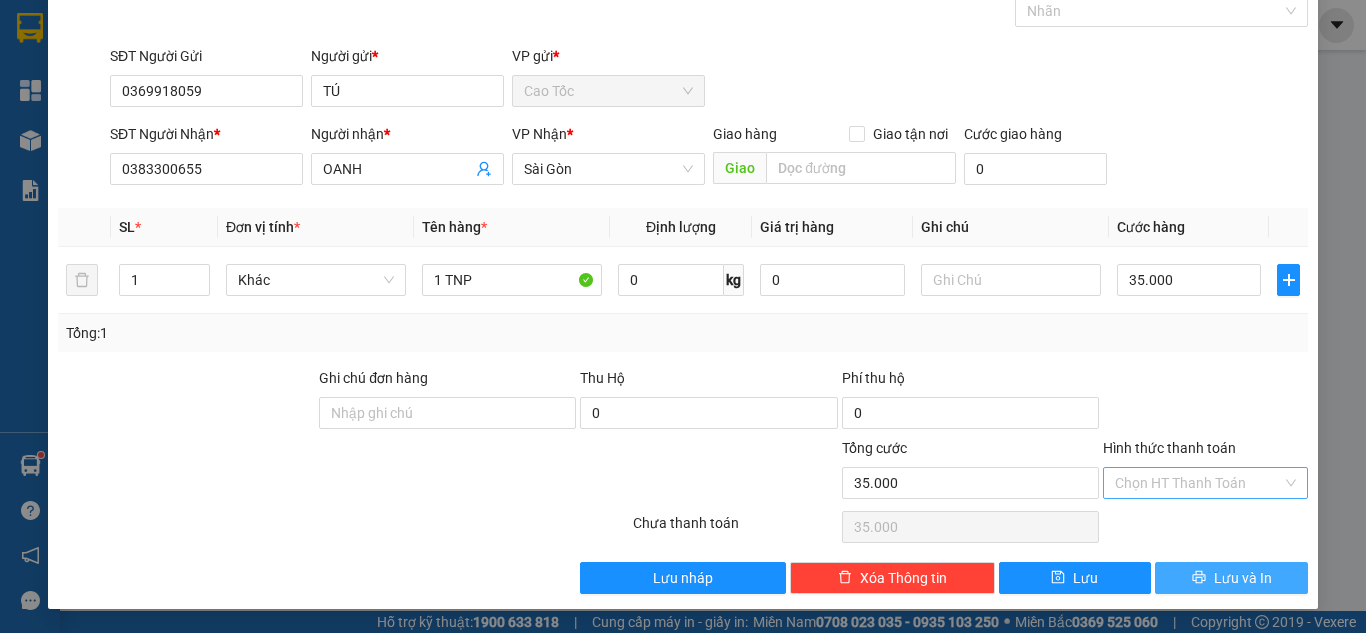 drag, startPoint x: 1246, startPoint y: 566, endPoint x: 1094, endPoint y: 486, distance: 171.76729 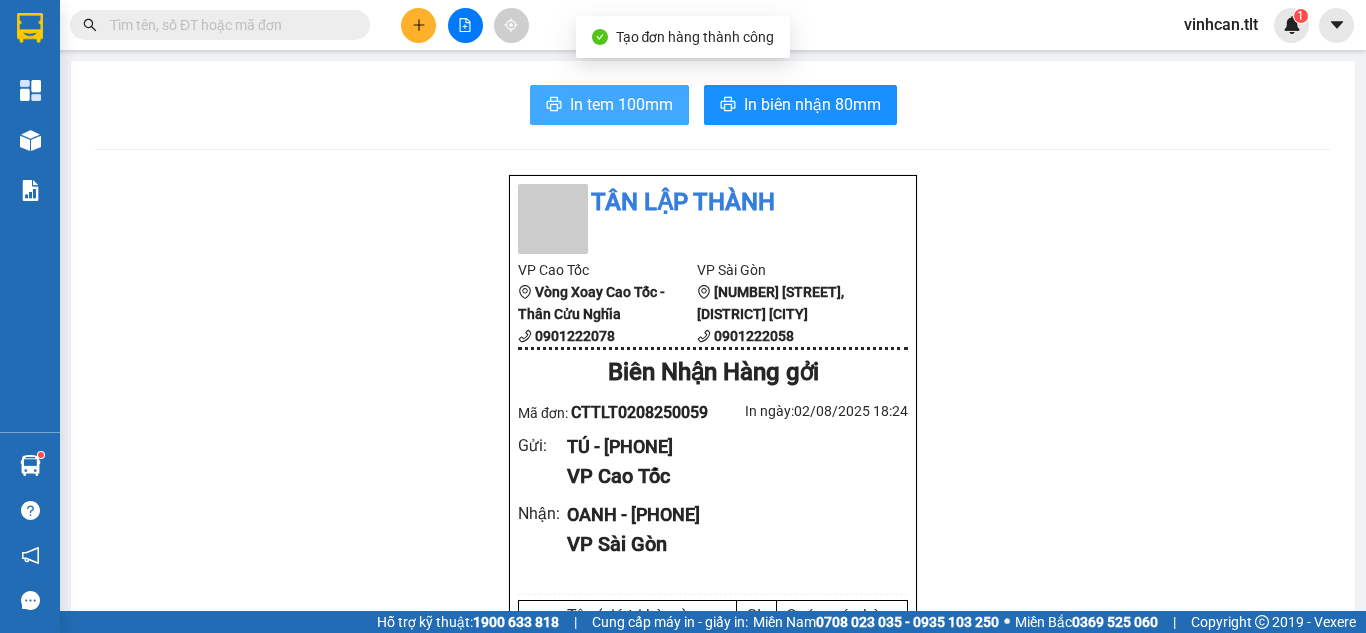 click on "In tem 100mm" at bounding box center (609, 105) 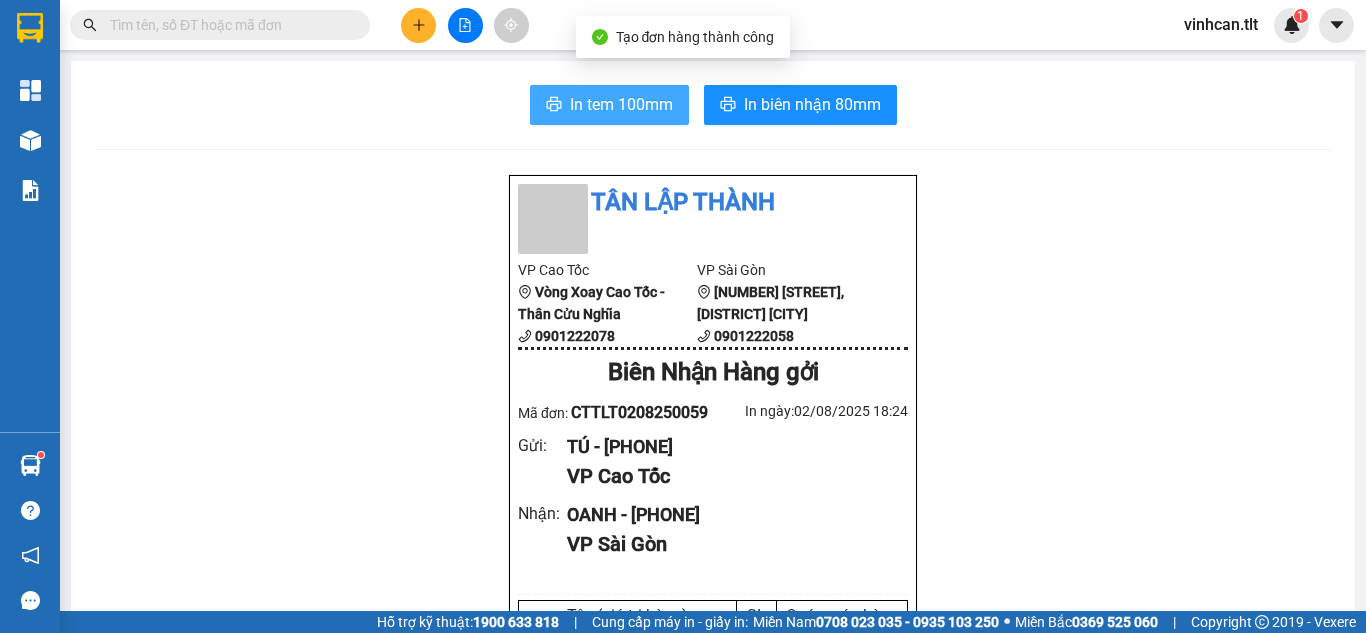 scroll, scrollTop: 0, scrollLeft: 0, axis: both 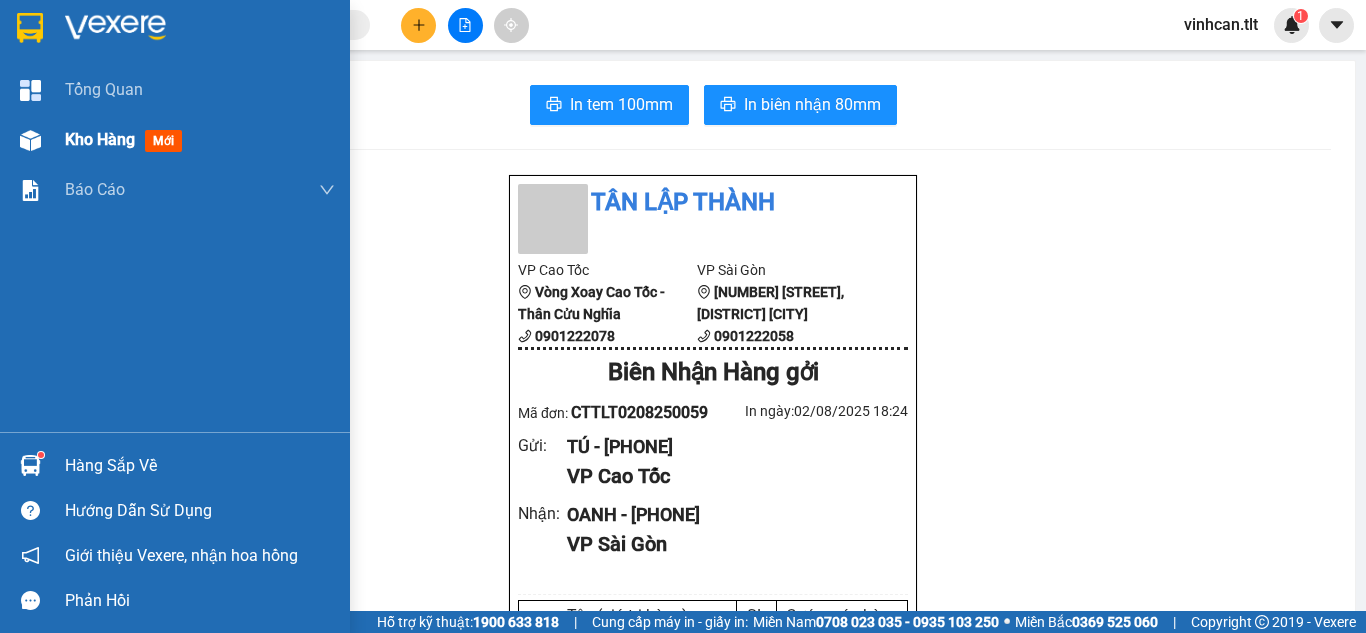 click on "Kho hàng mới" at bounding box center [175, 140] 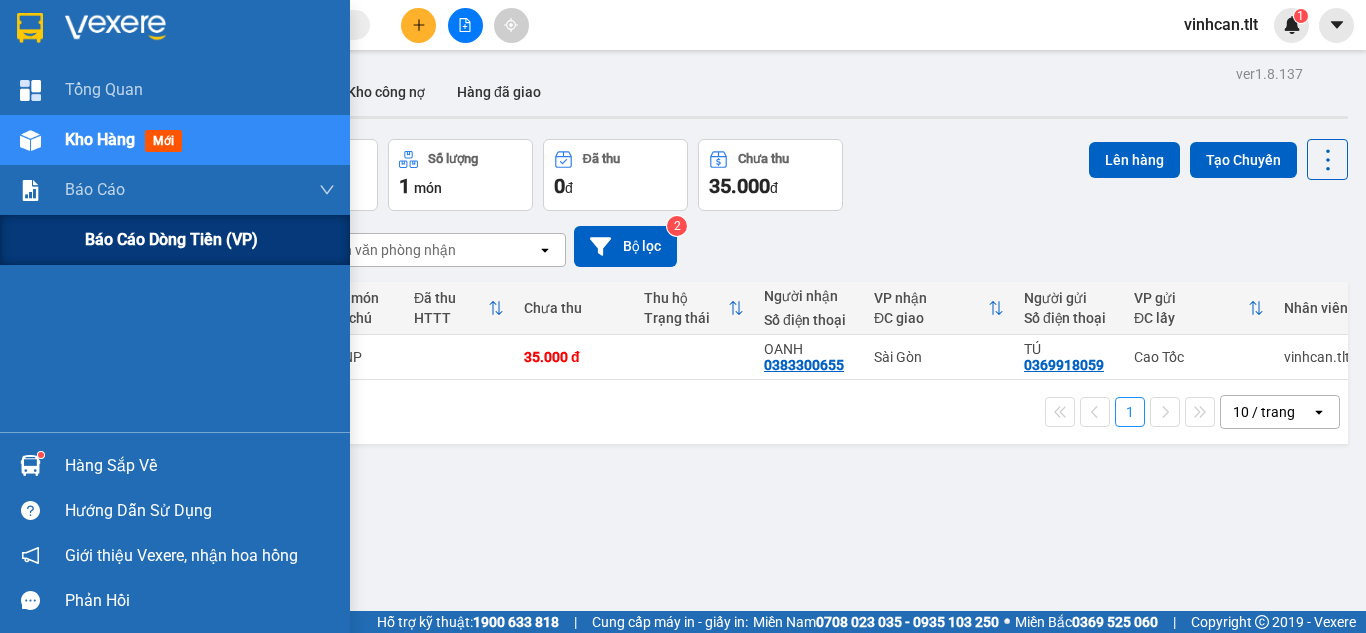 click on "Báo cáo dòng tiền (VP)" at bounding box center [175, 240] 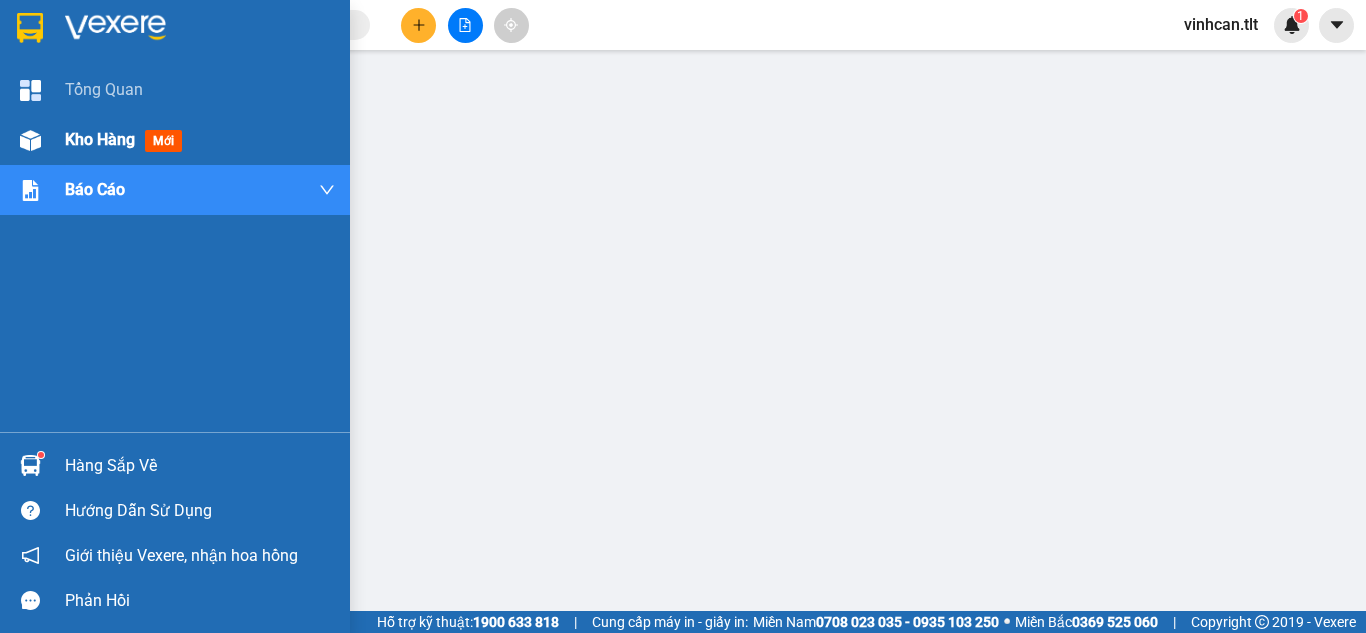 click on "Kho hàng mới" at bounding box center [175, 140] 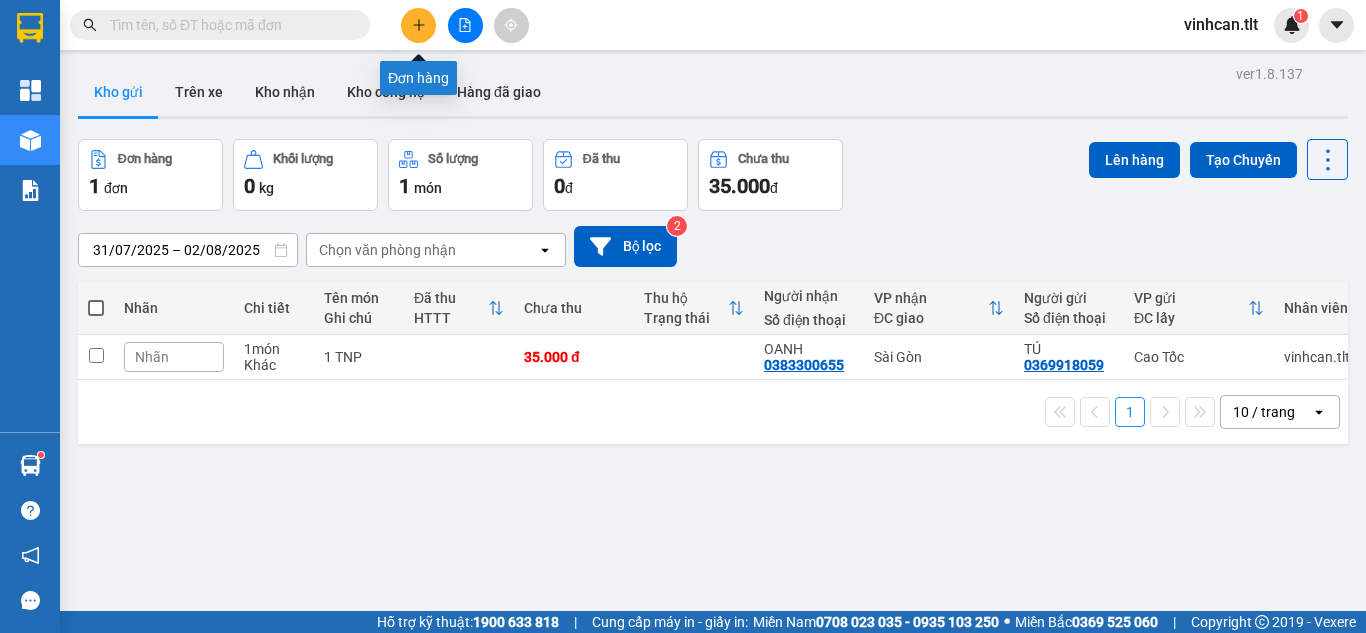 click at bounding box center [418, 25] 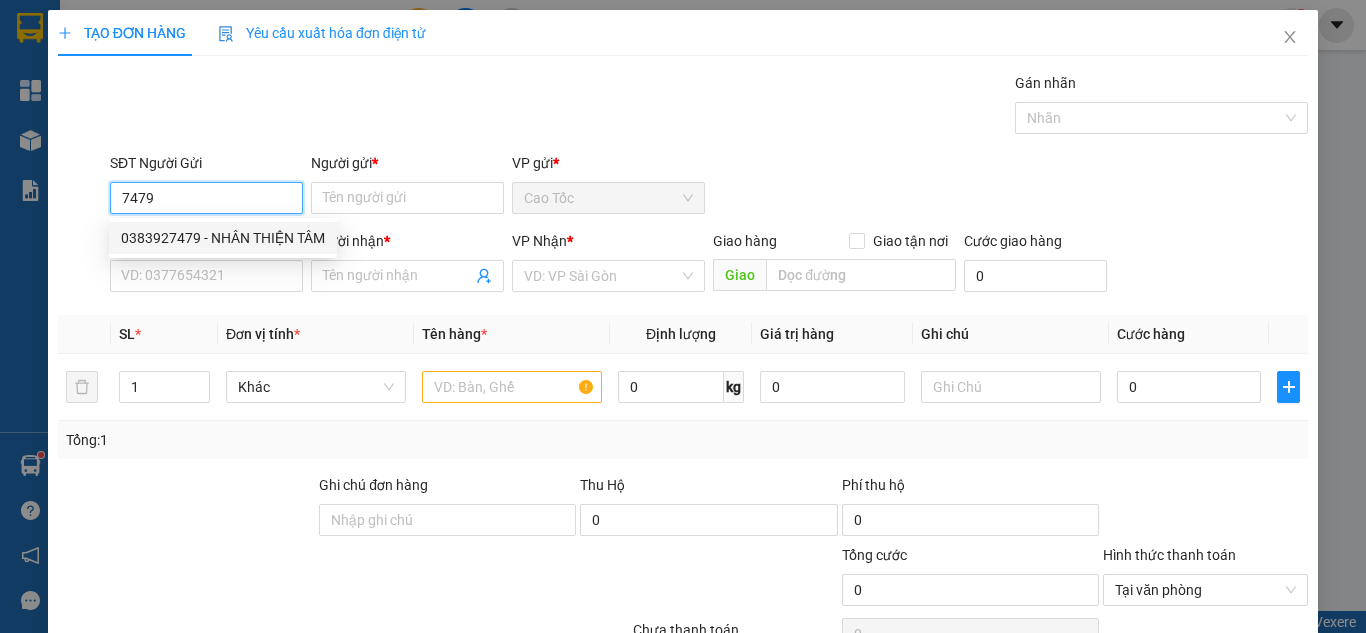 click on "0383927479 - NHÂN THIỆN TÂM" at bounding box center (223, 238) 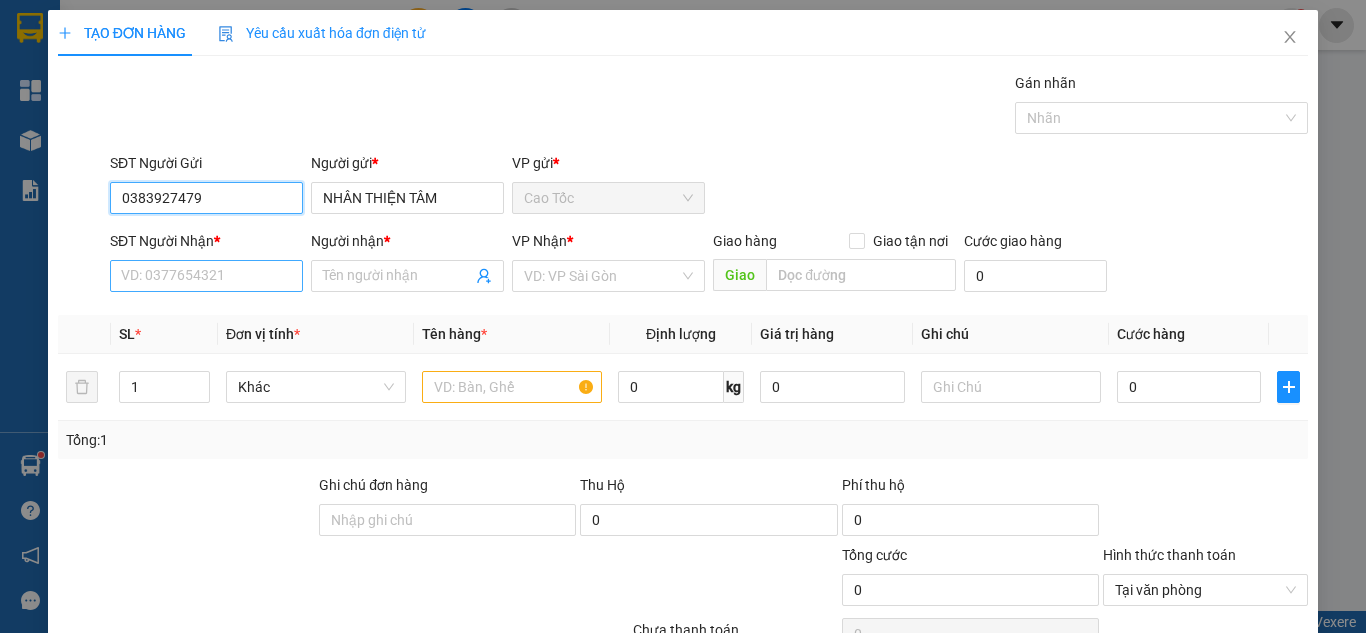 type on "0383927479" 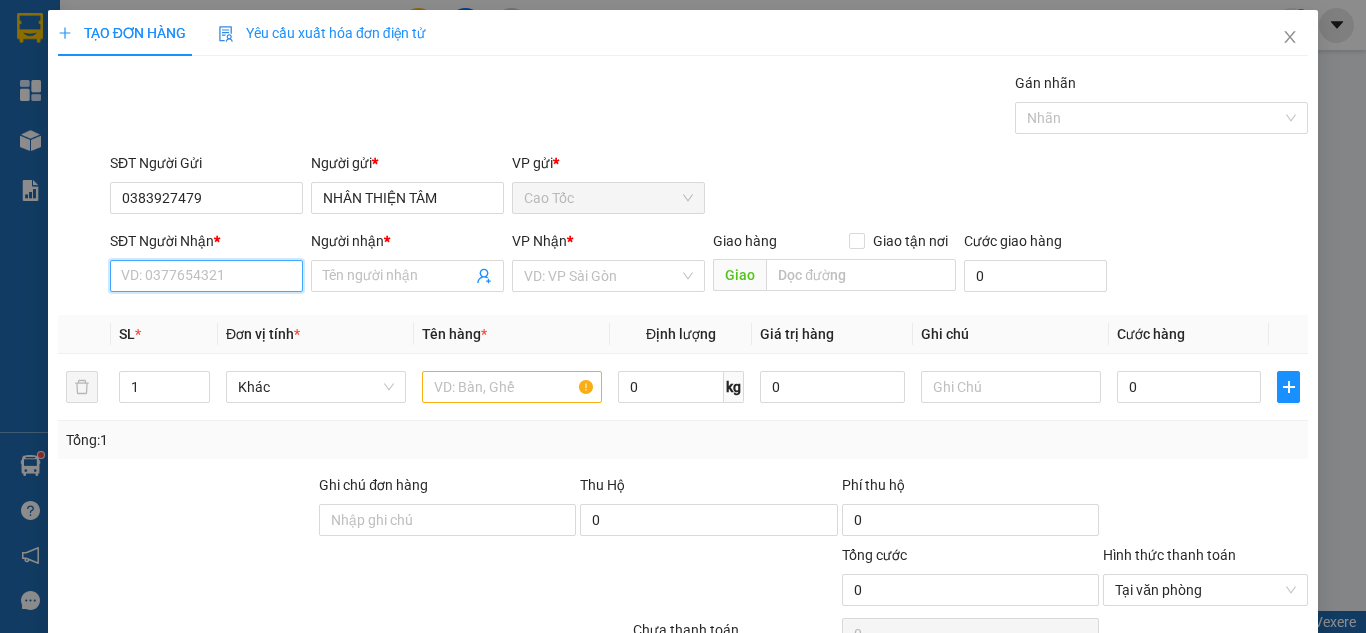 click on "SĐT Người Nhận  *" at bounding box center [206, 276] 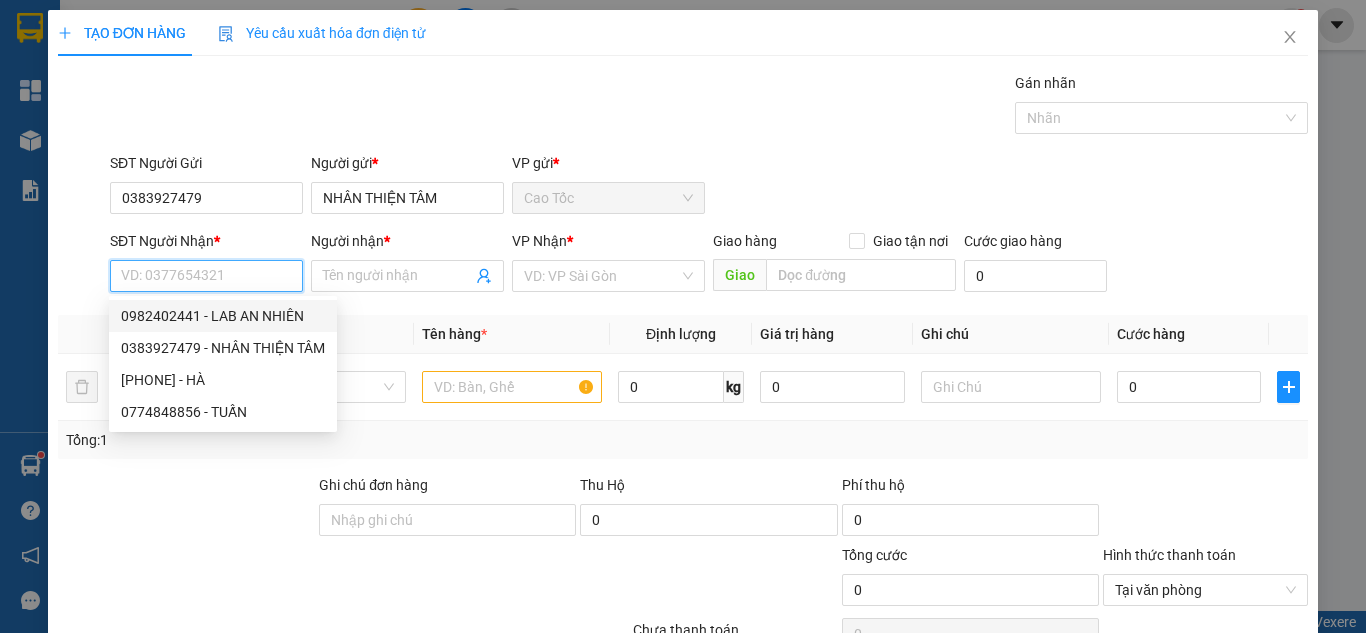 click on "0982402441 - LAB AN NHIÊN" at bounding box center (223, 316) 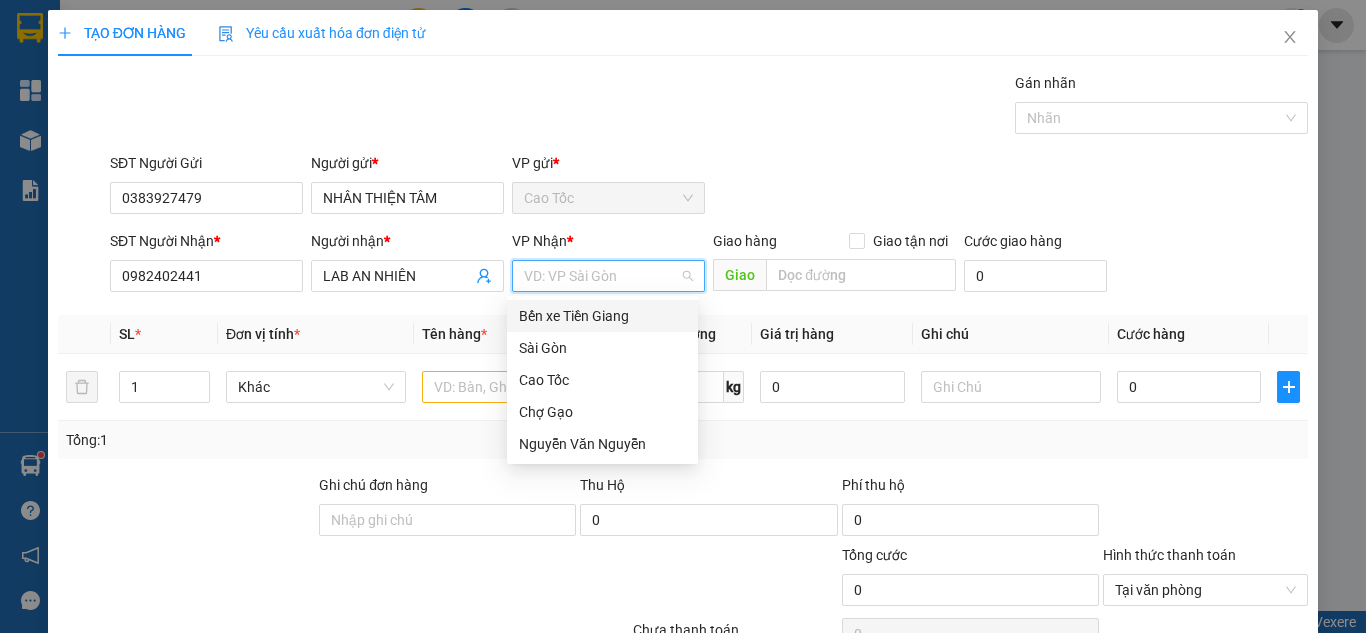 drag, startPoint x: 603, startPoint y: 285, endPoint x: 566, endPoint y: 338, distance: 64.63745 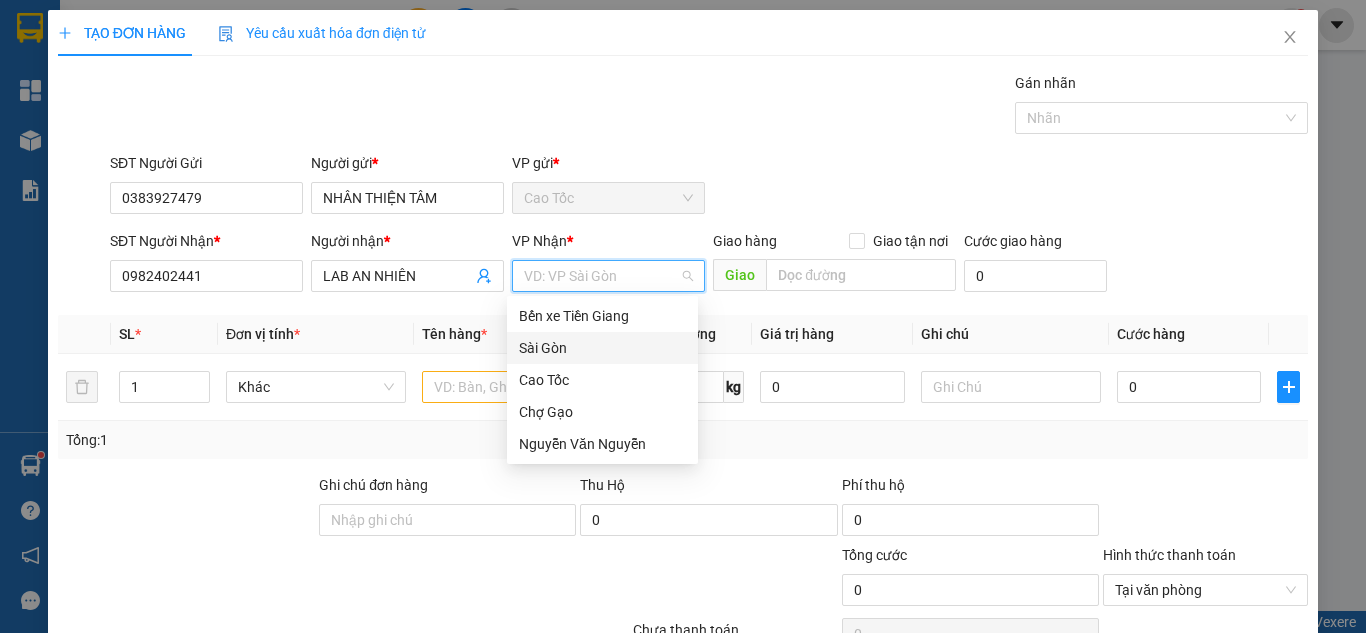 click on "Sài Gòn" at bounding box center [602, 348] 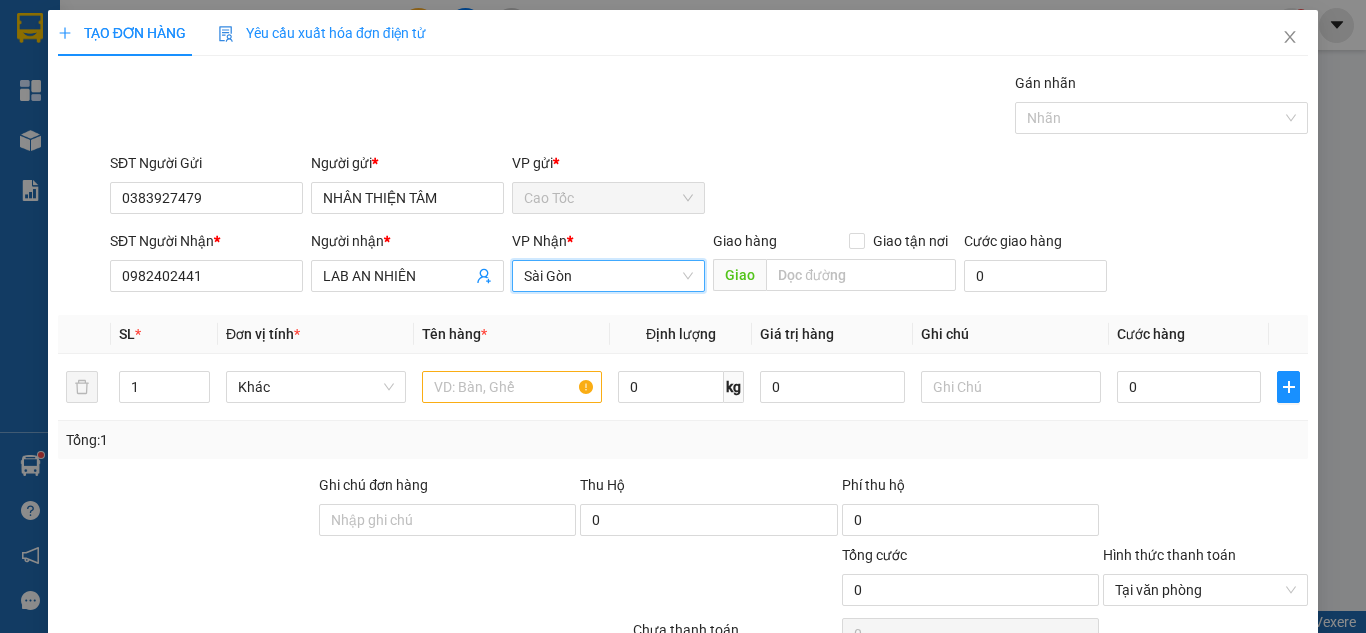 click on "Tổng:  1" at bounding box center (683, 440) 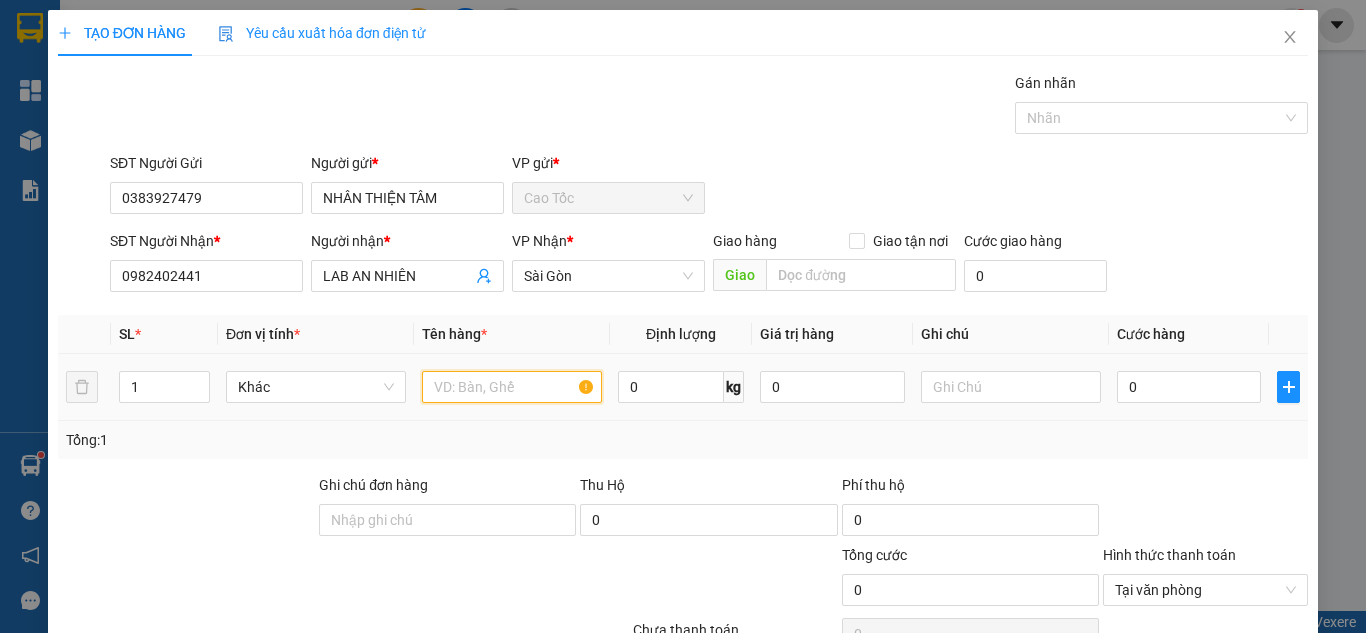 click at bounding box center [512, 387] 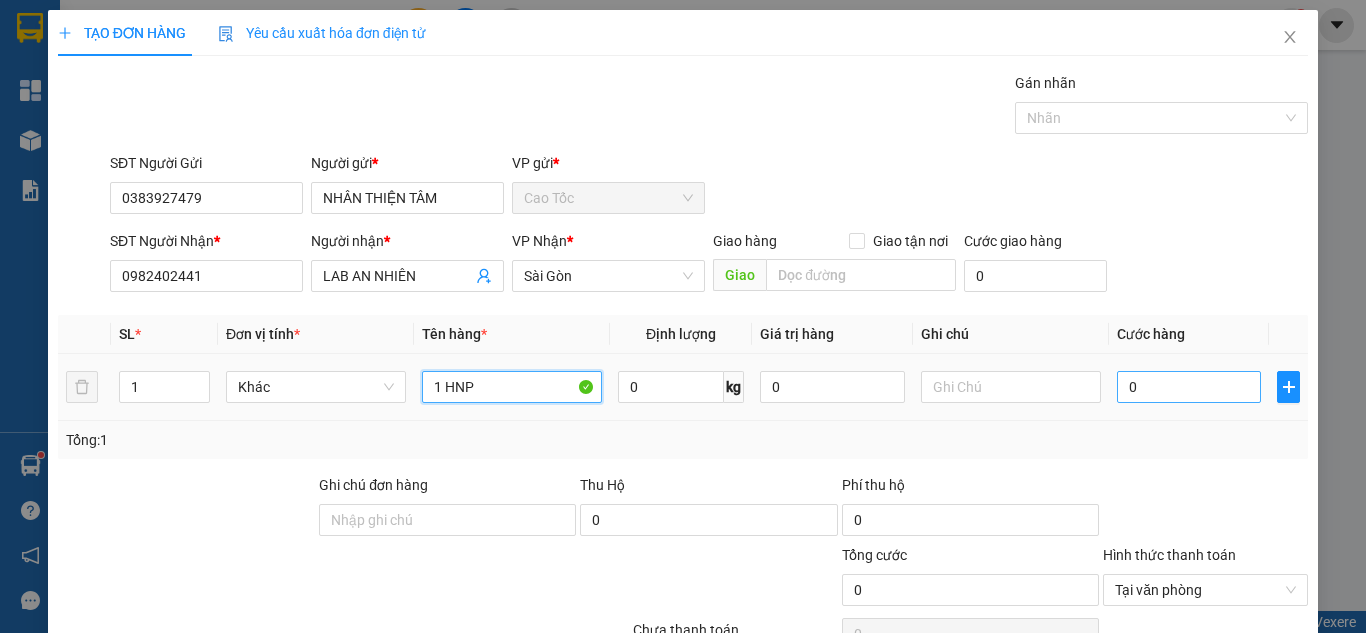 type on "1 HNP" 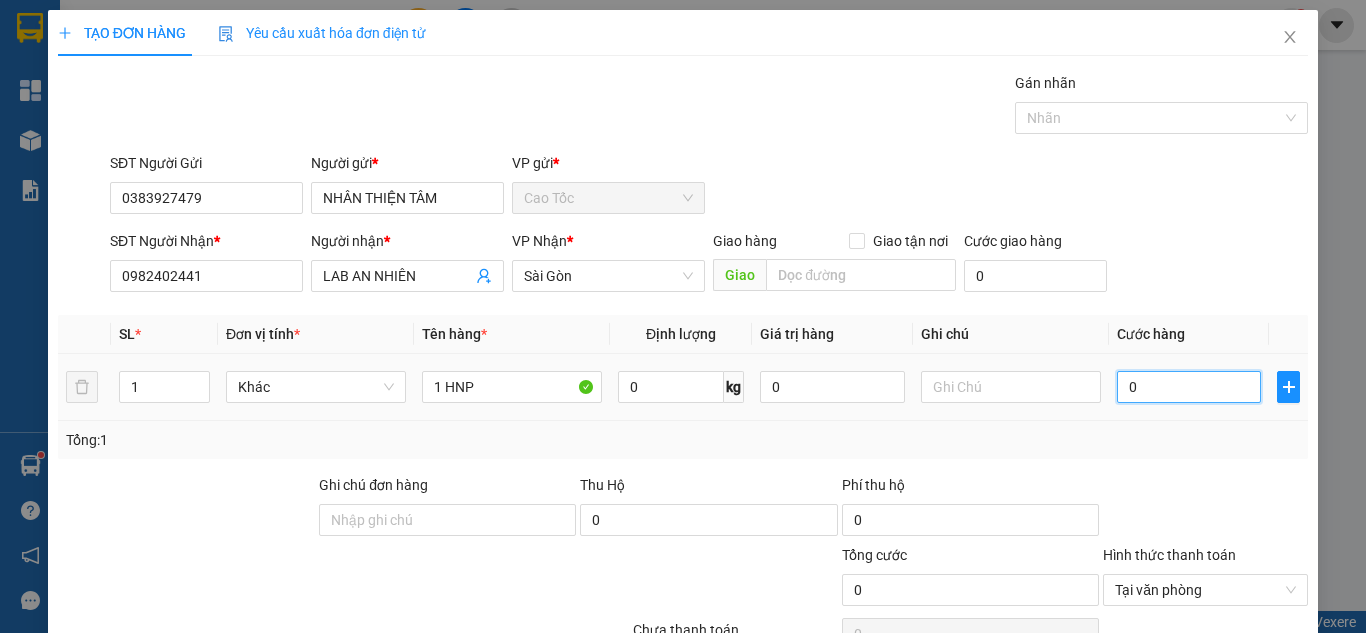 click on "0" at bounding box center (1189, 387) 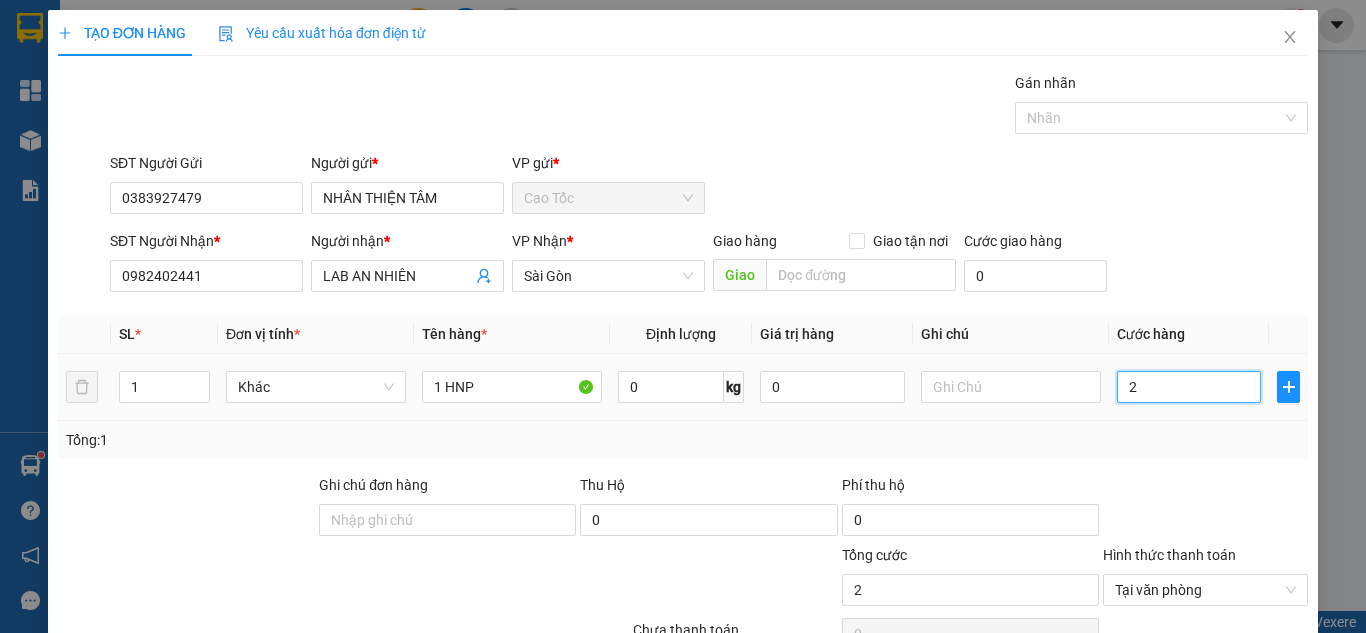 type on "20" 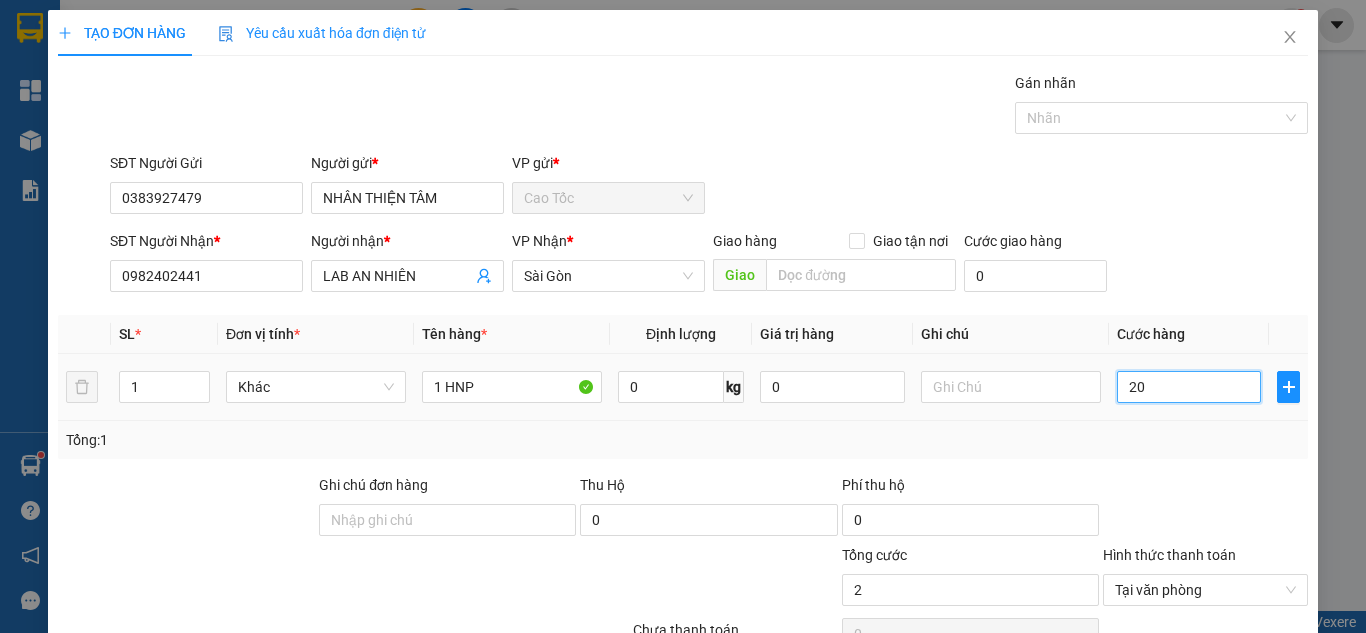 type on "20" 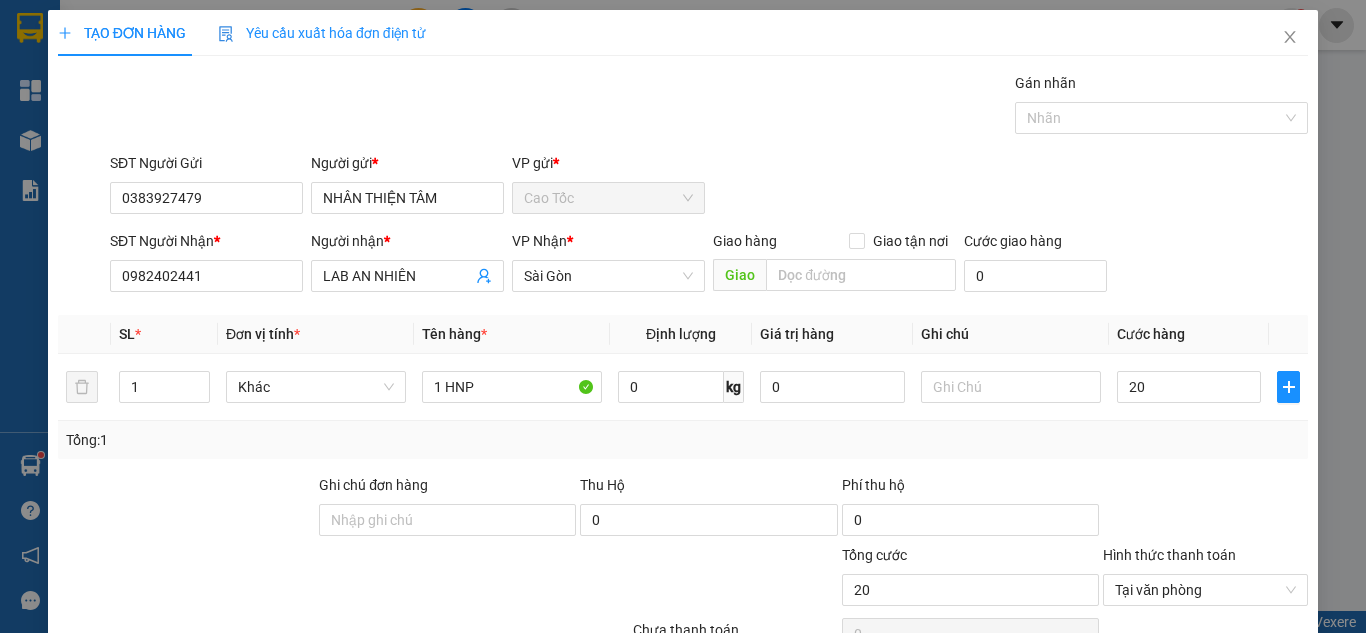 type on "20.000" 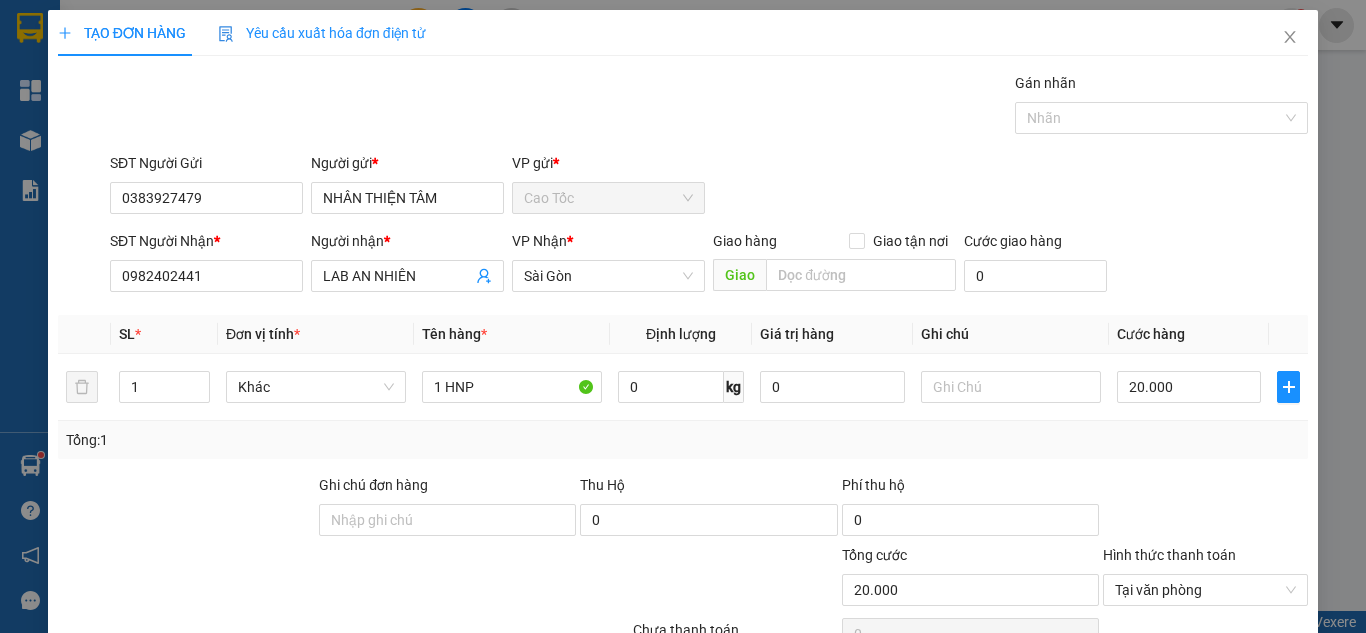 click on "Cước hàng" at bounding box center [1189, 334] 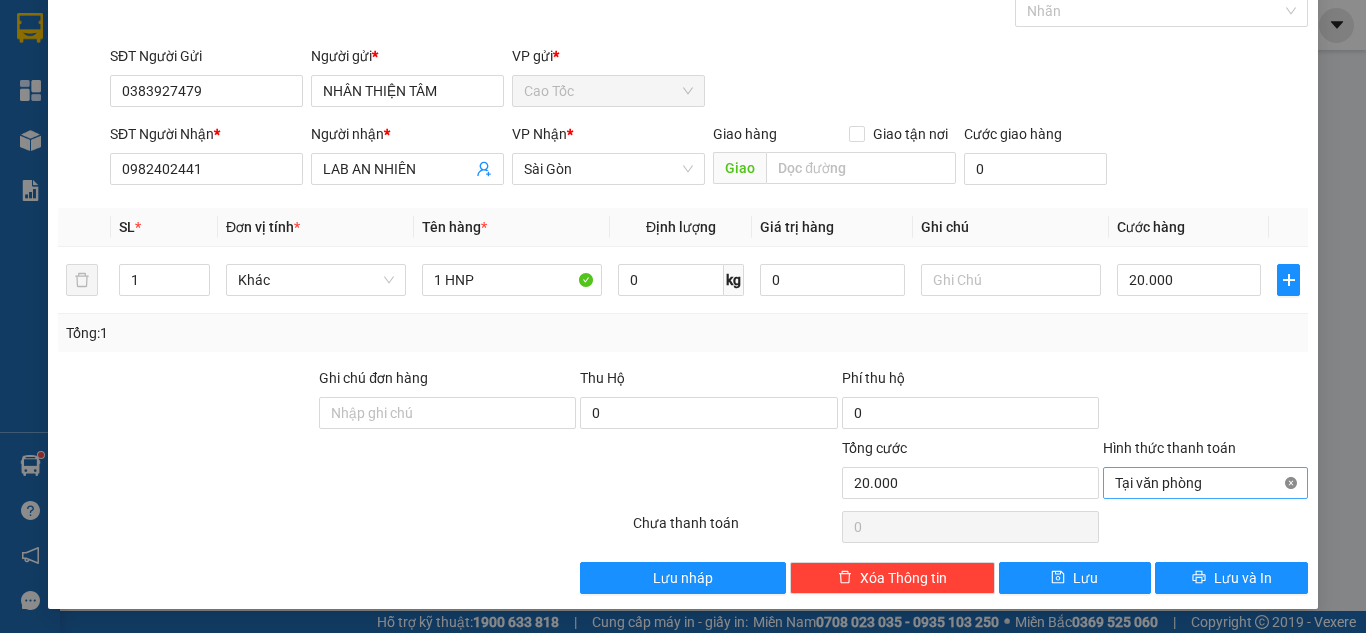 type on "20.000" 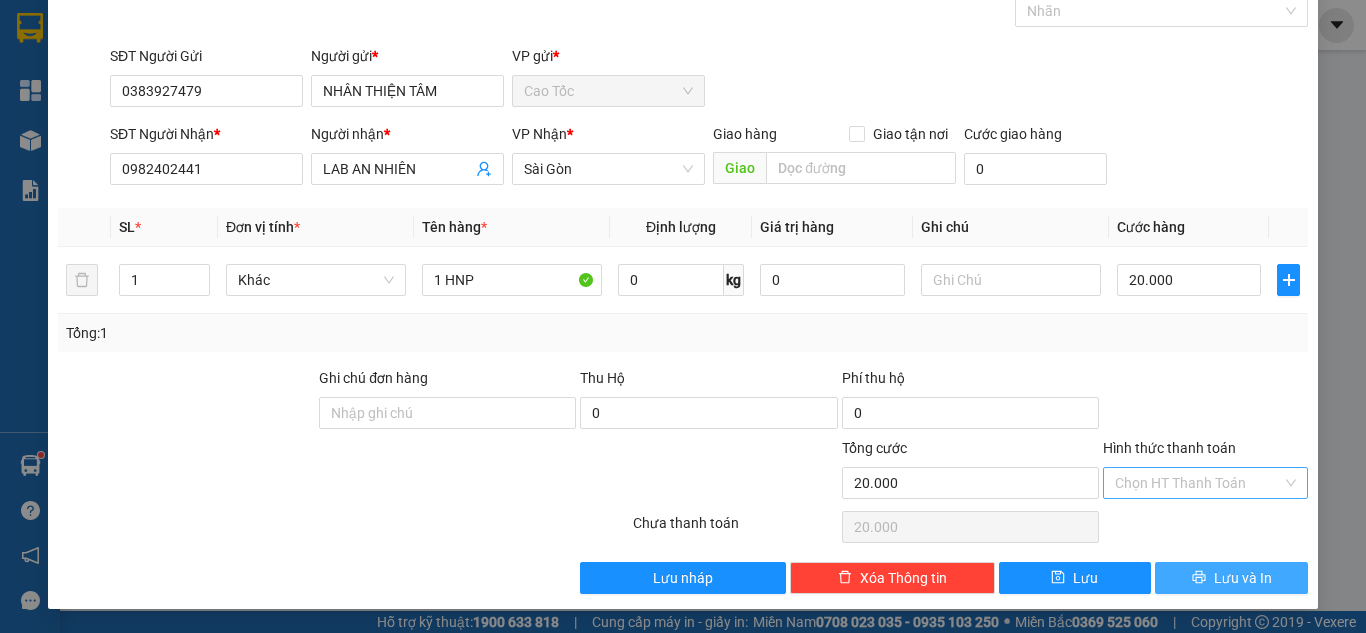 click on "Lưu và In" at bounding box center [1231, 578] 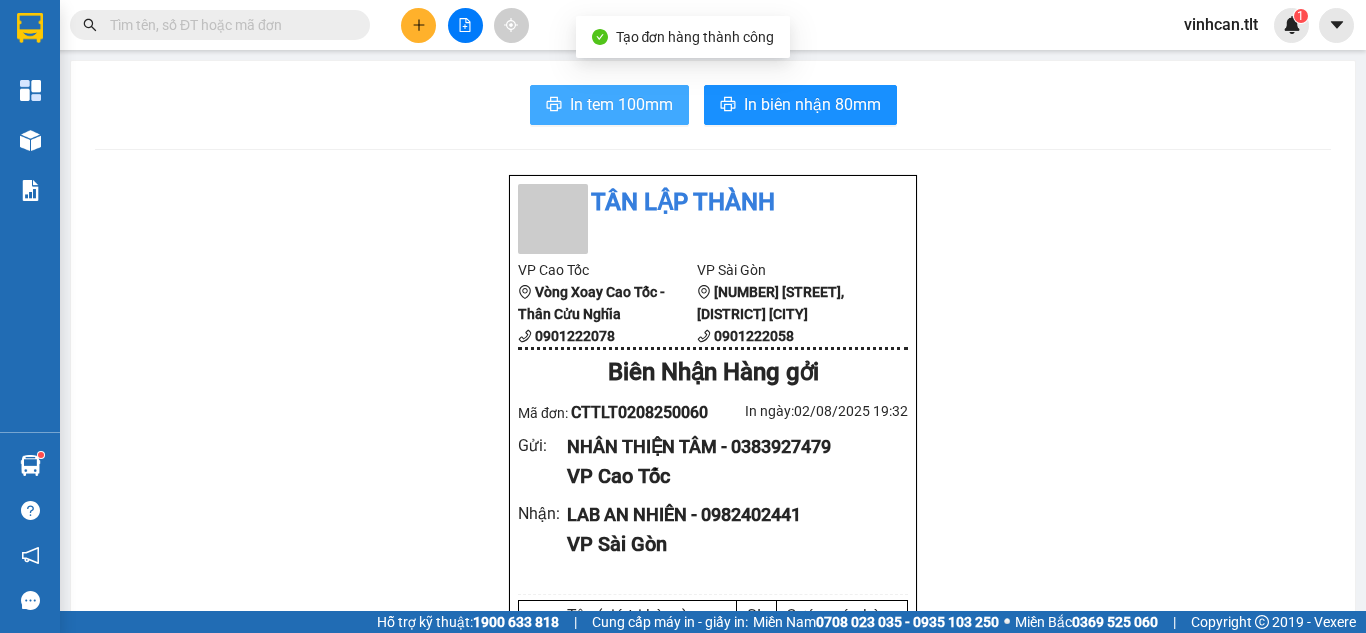 click on "In tem 100mm" at bounding box center [621, 104] 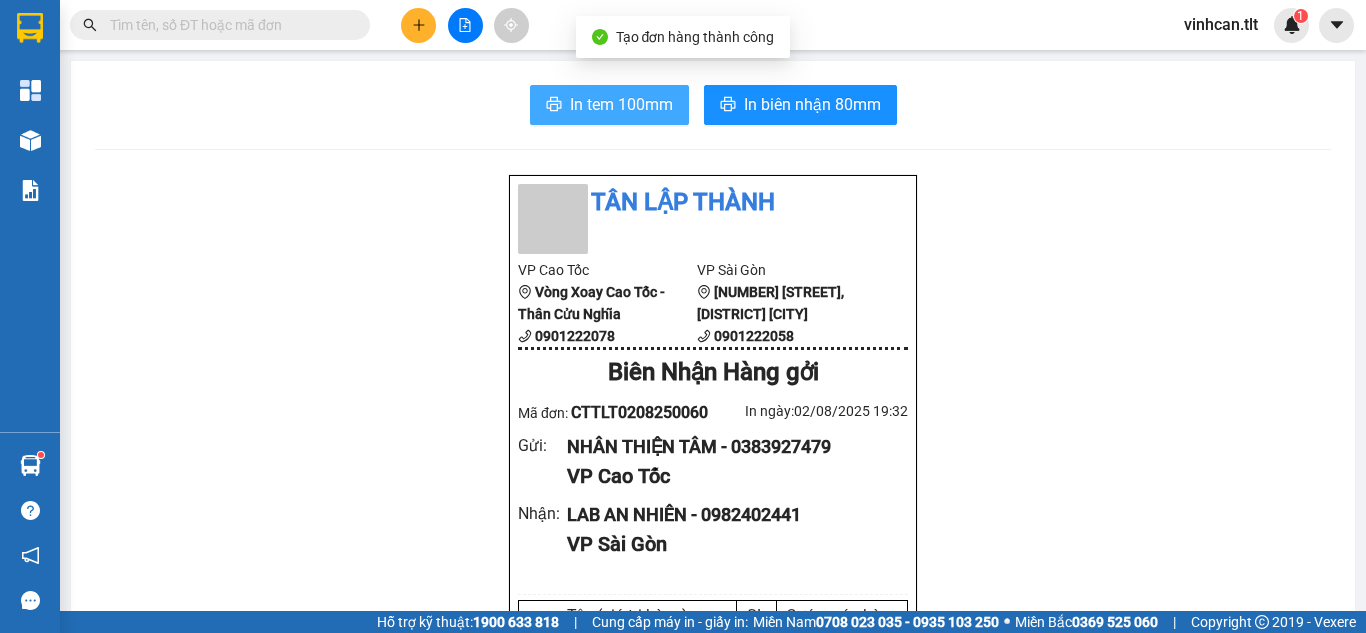 scroll, scrollTop: 0, scrollLeft: 0, axis: both 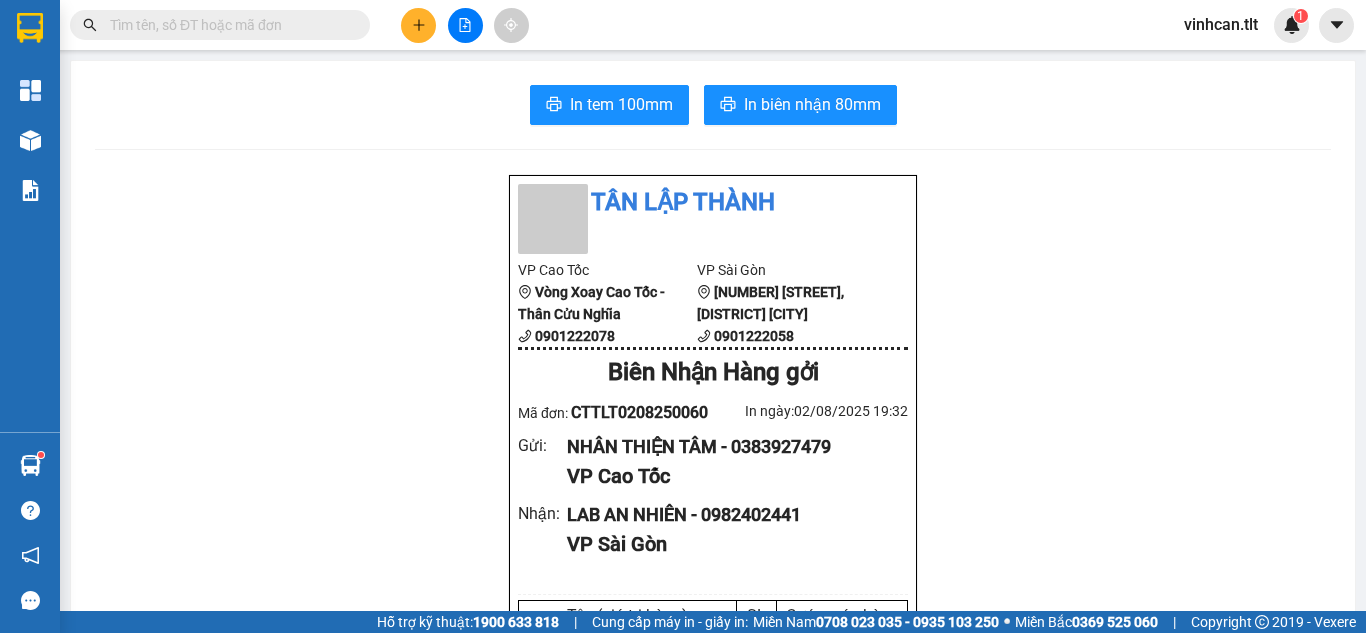click at bounding box center [465, 25] 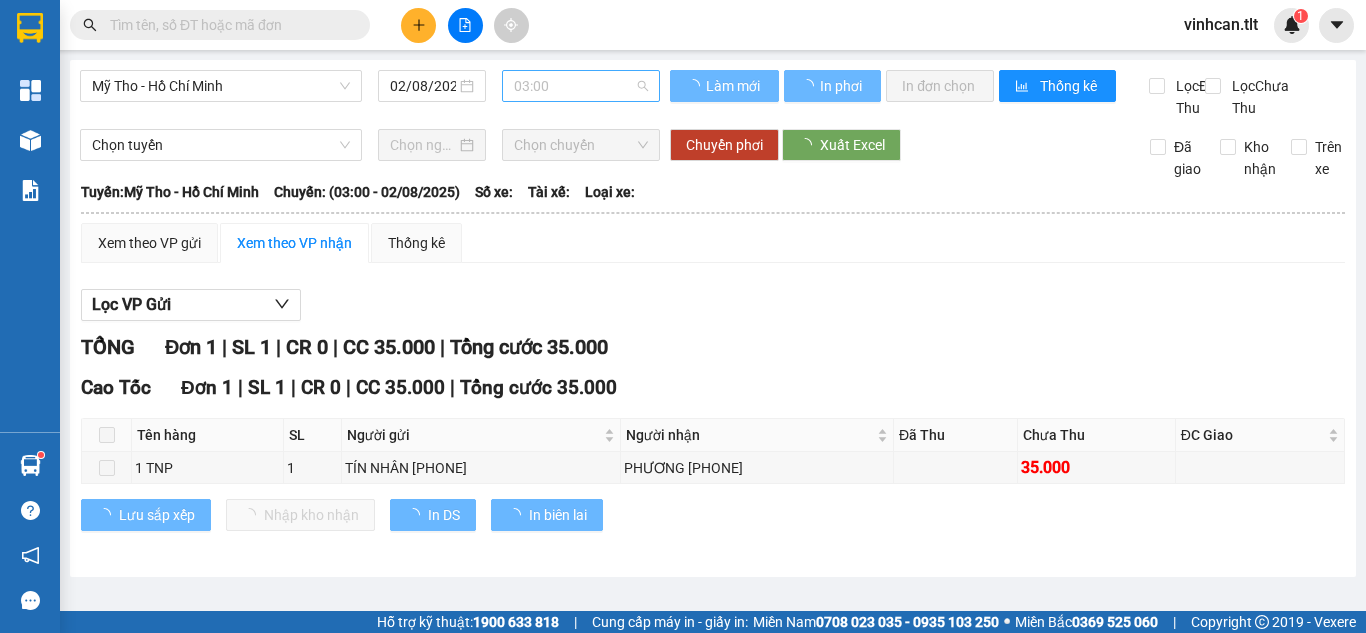 click on "03:00" at bounding box center (581, 86) 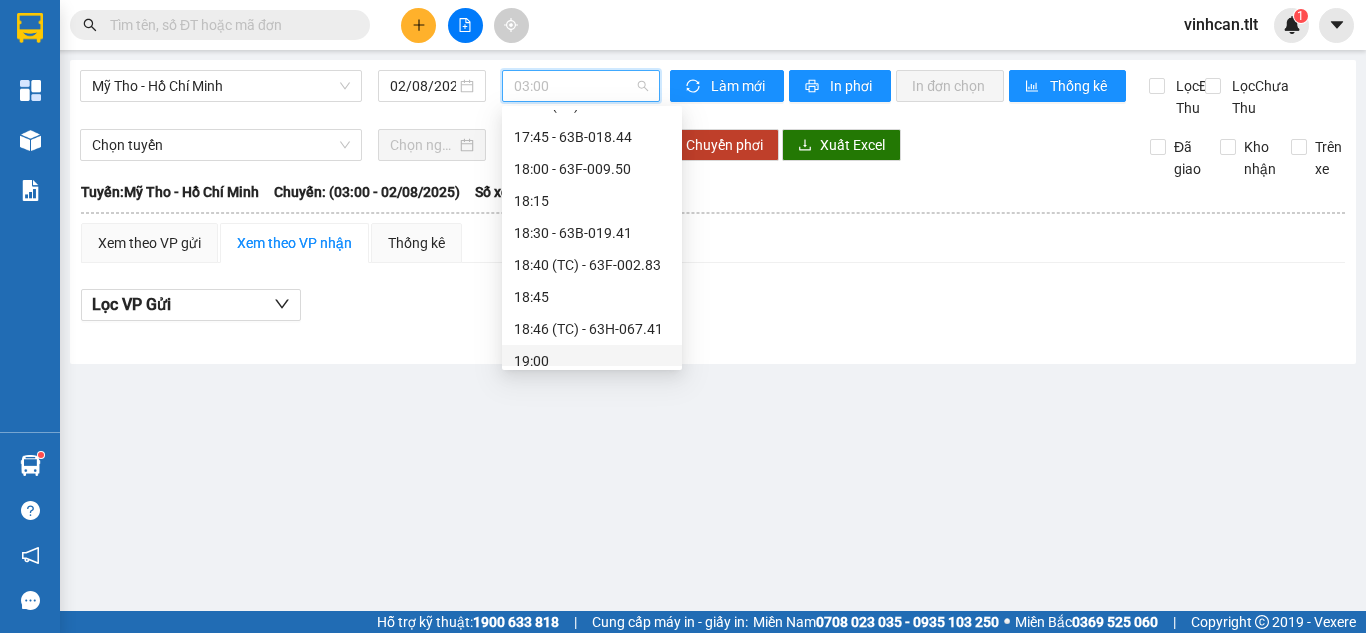 scroll, scrollTop: 2616, scrollLeft: 0, axis: vertical 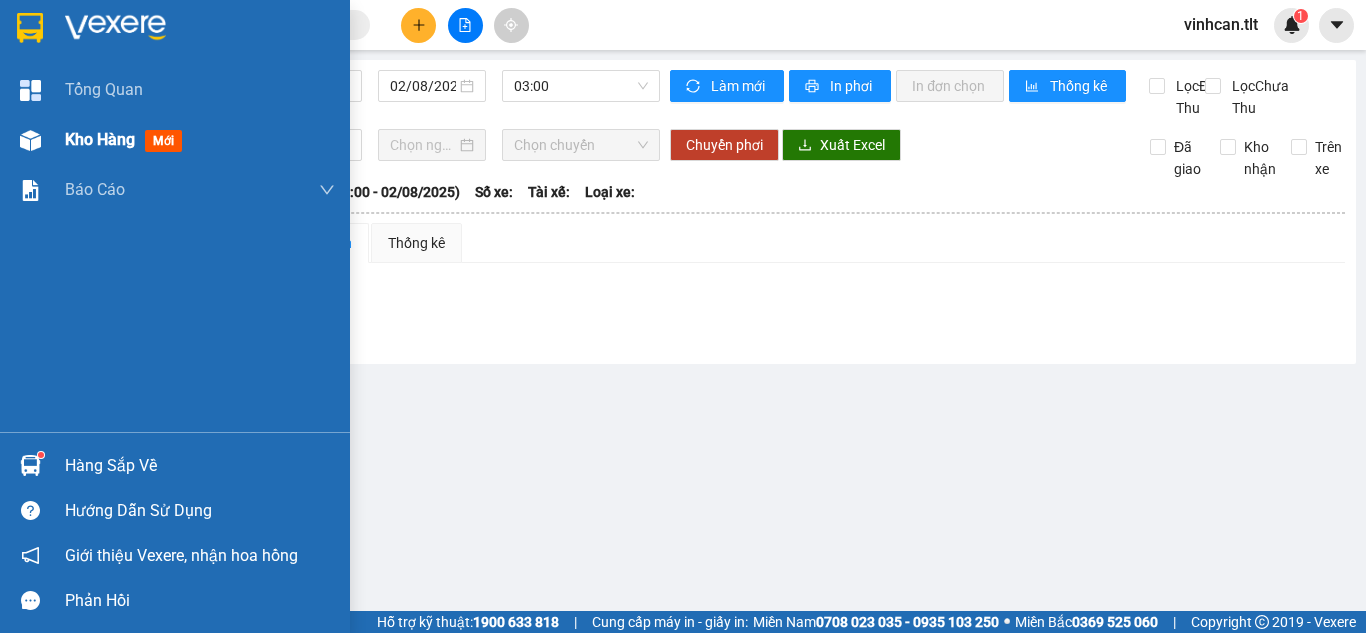 click on "Kho hàng mới" at bounding box center (175, 140) 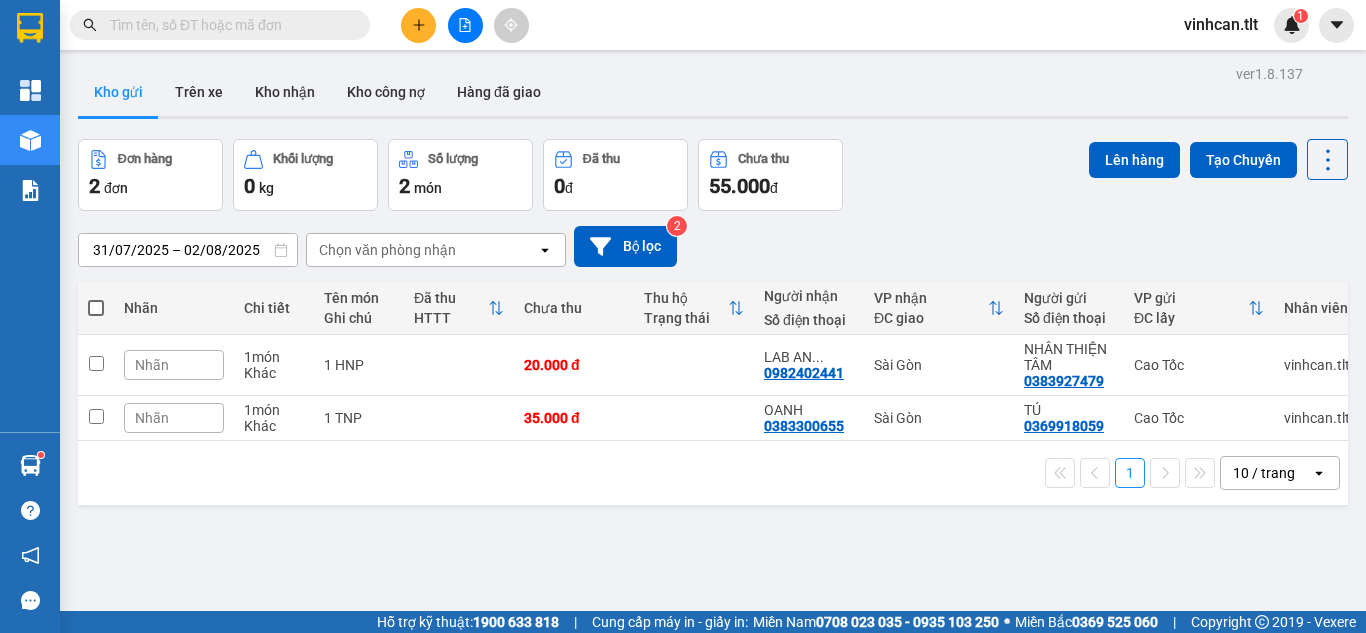 click at bounding box center [96, 308] 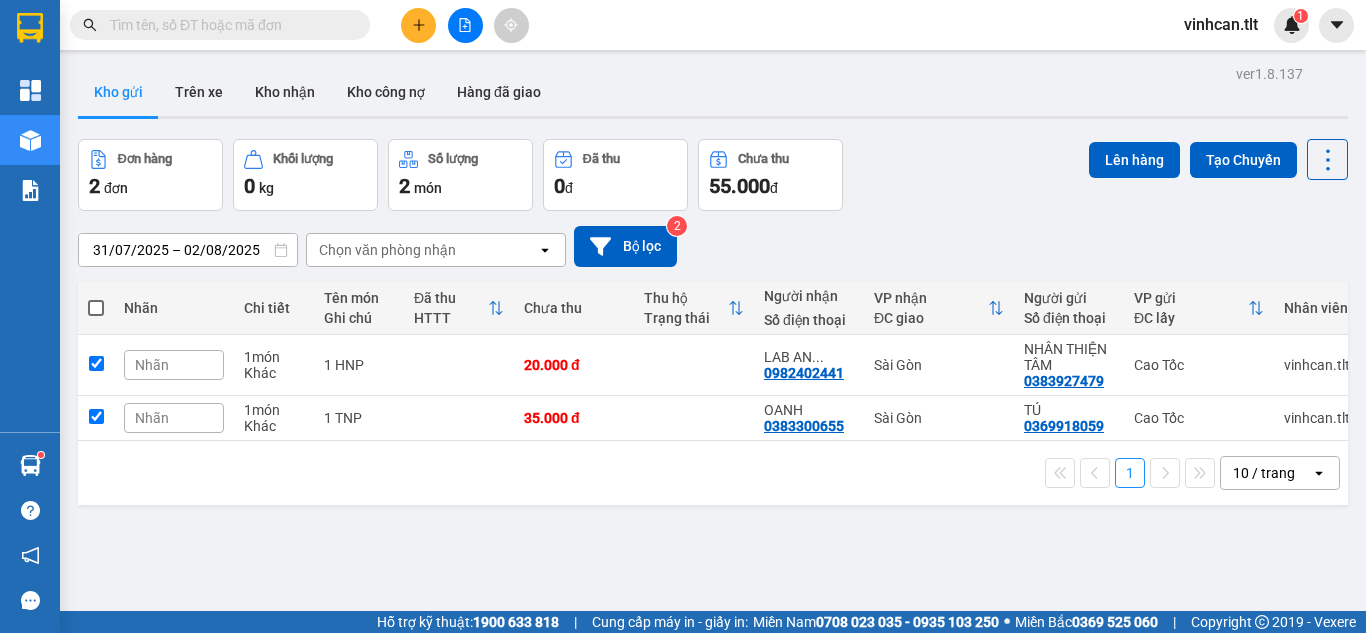 checkbox on "true" 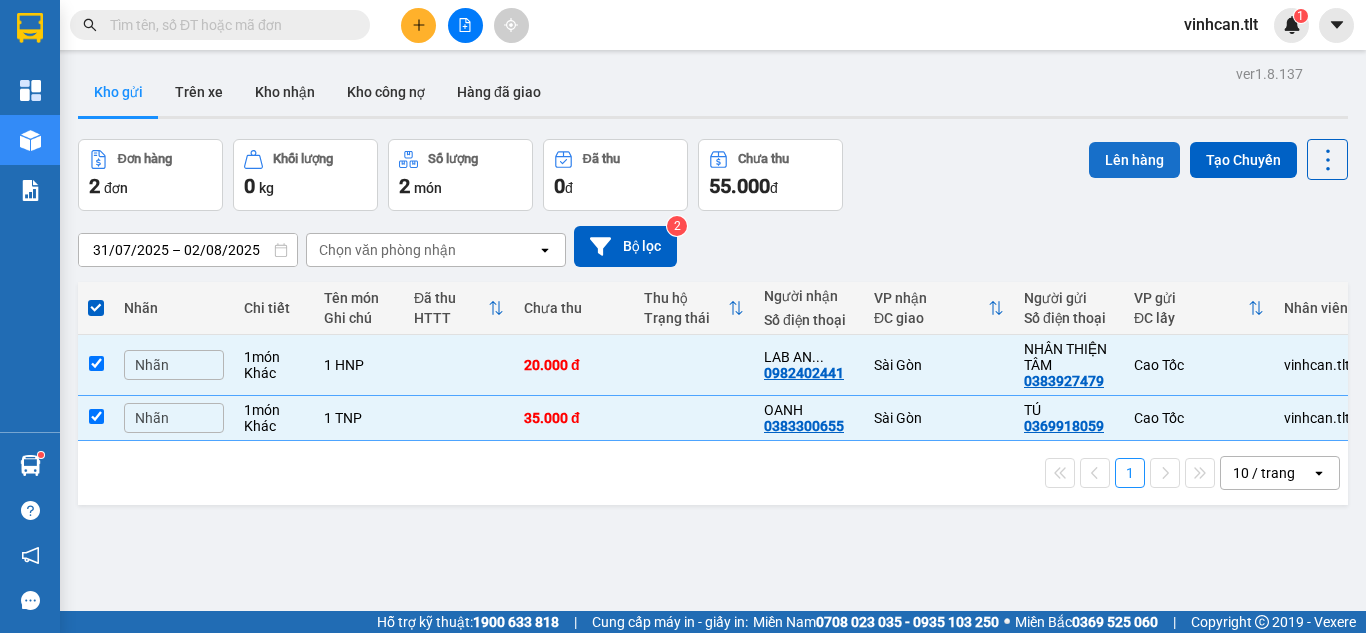click on "Lên hàng" at bounding box center (1134, 160) 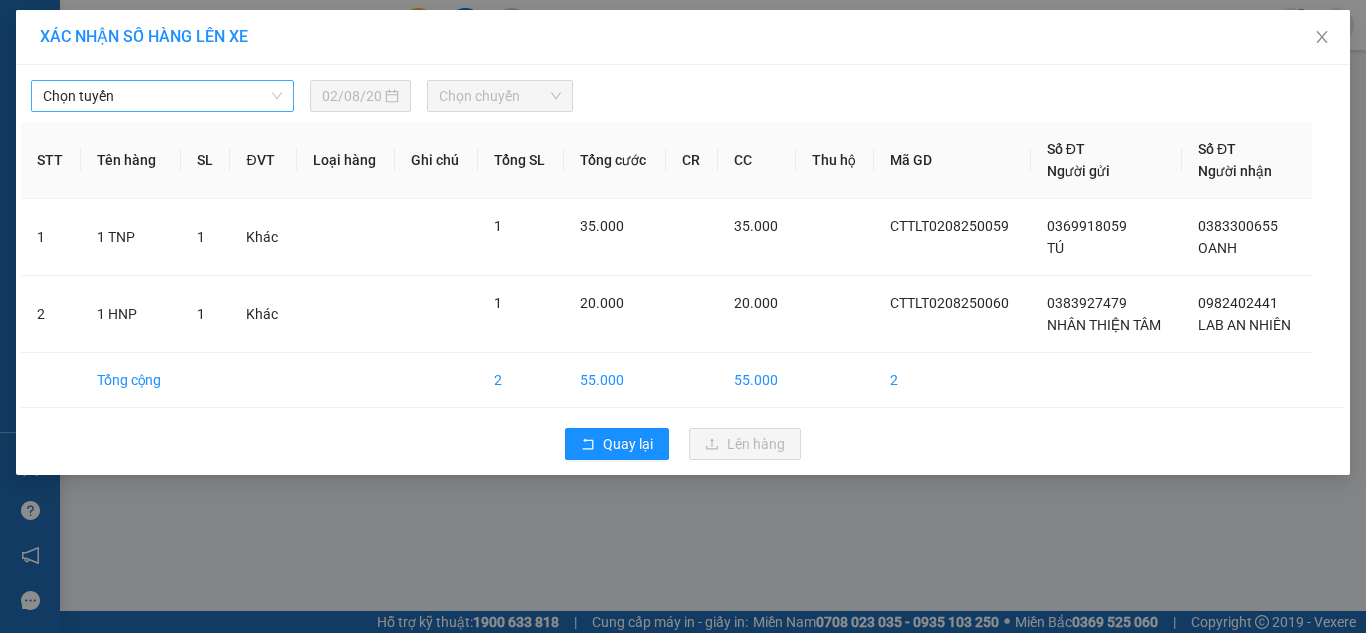 click on "Chọn tuyến" at bounding box center (162, 96) 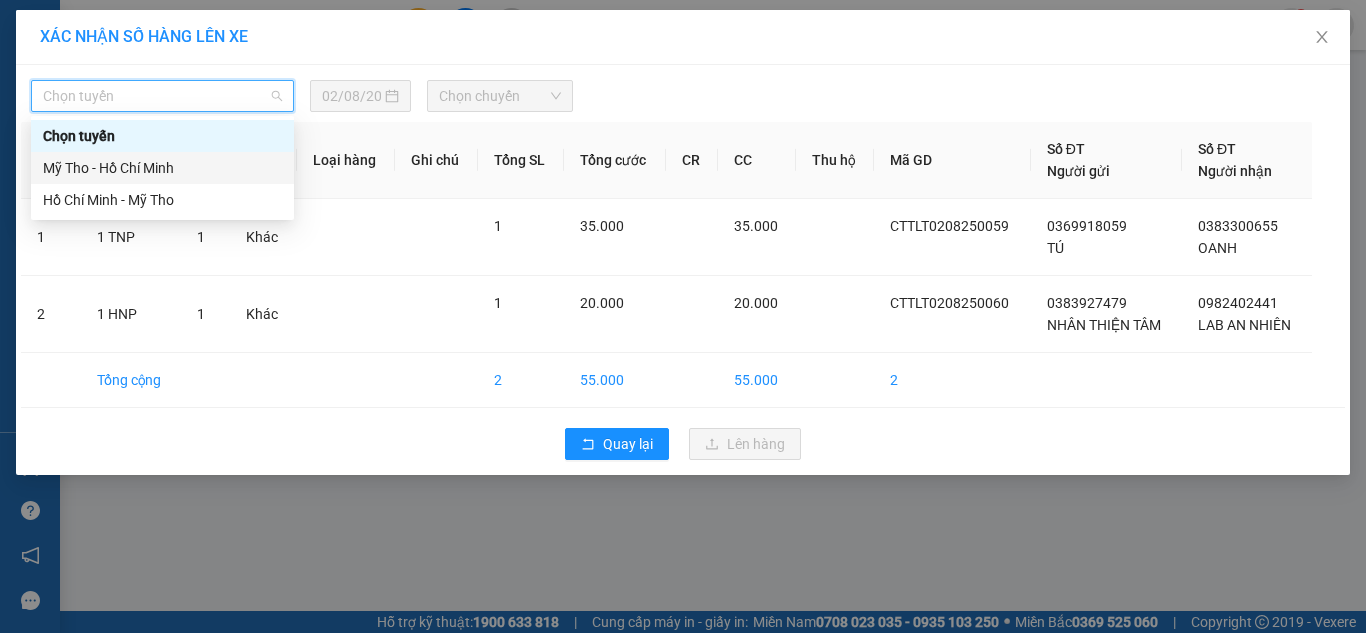 click on "Mỹ Tho - Hồ Chí Minh" at bounding box center (162, 168) 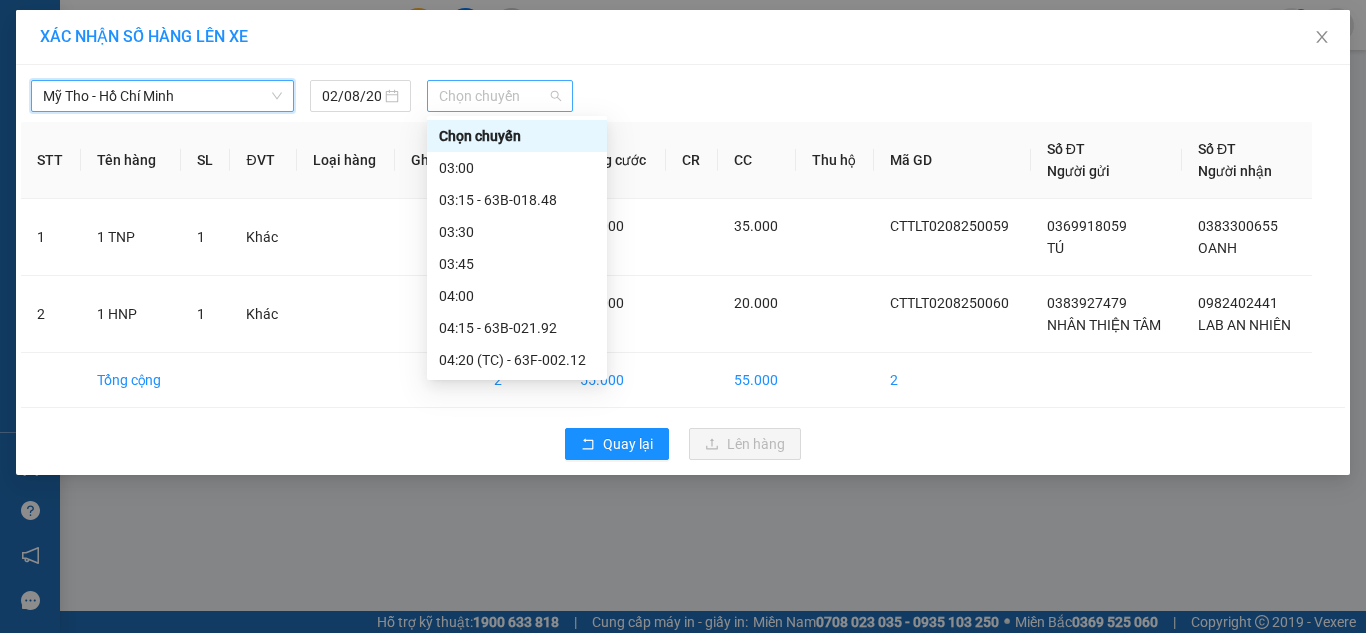 click on "Chọn chuyến" at bounding box center [500, 96] 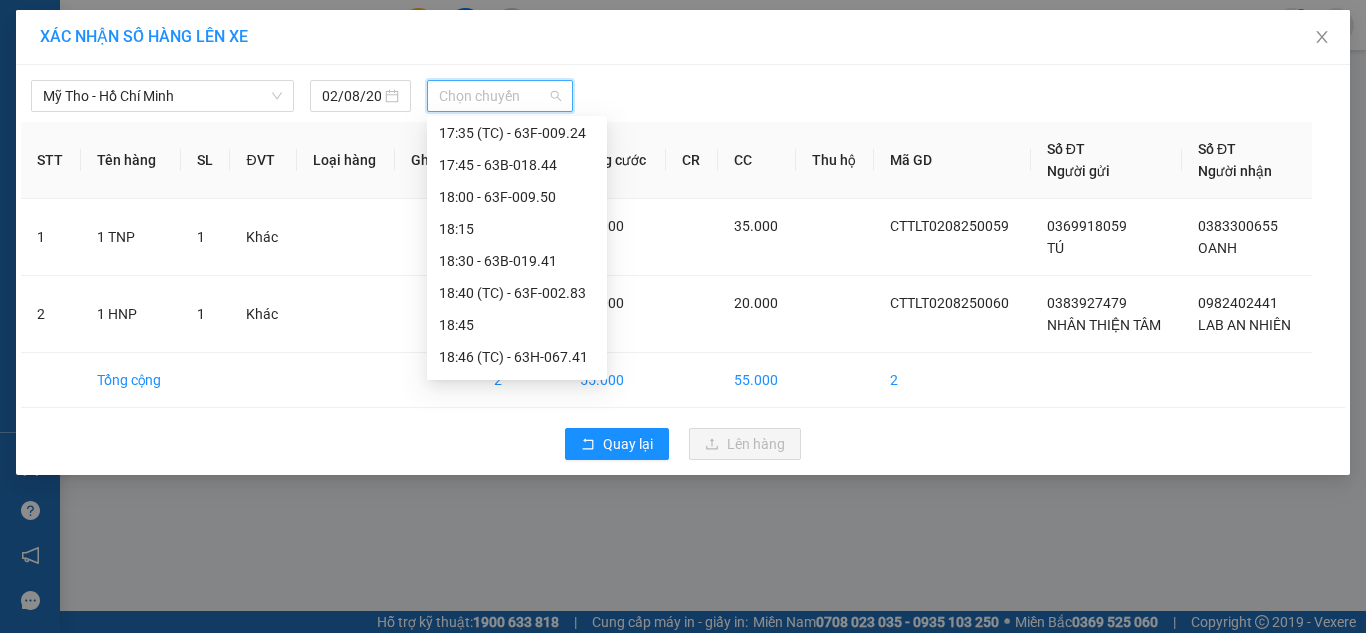 scroll, scrollTop: 2800, scrollLeft: 0, axis: vertical 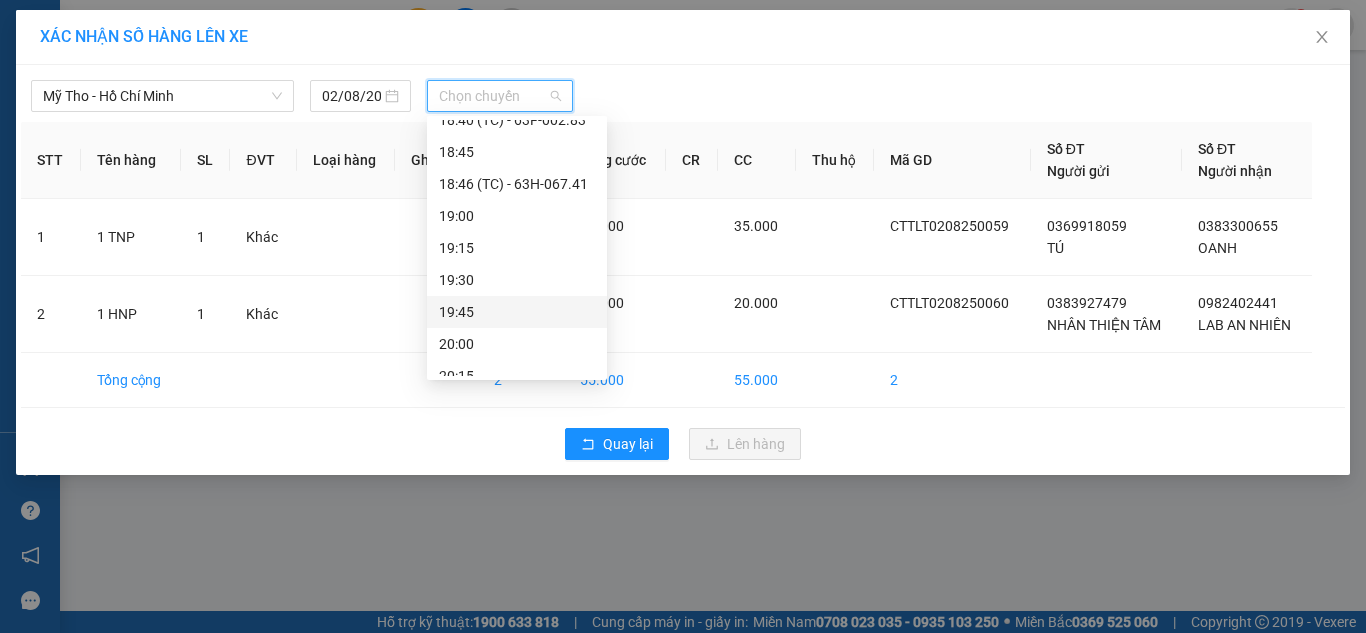 click on "19:45" at bounding box center (517, 312) 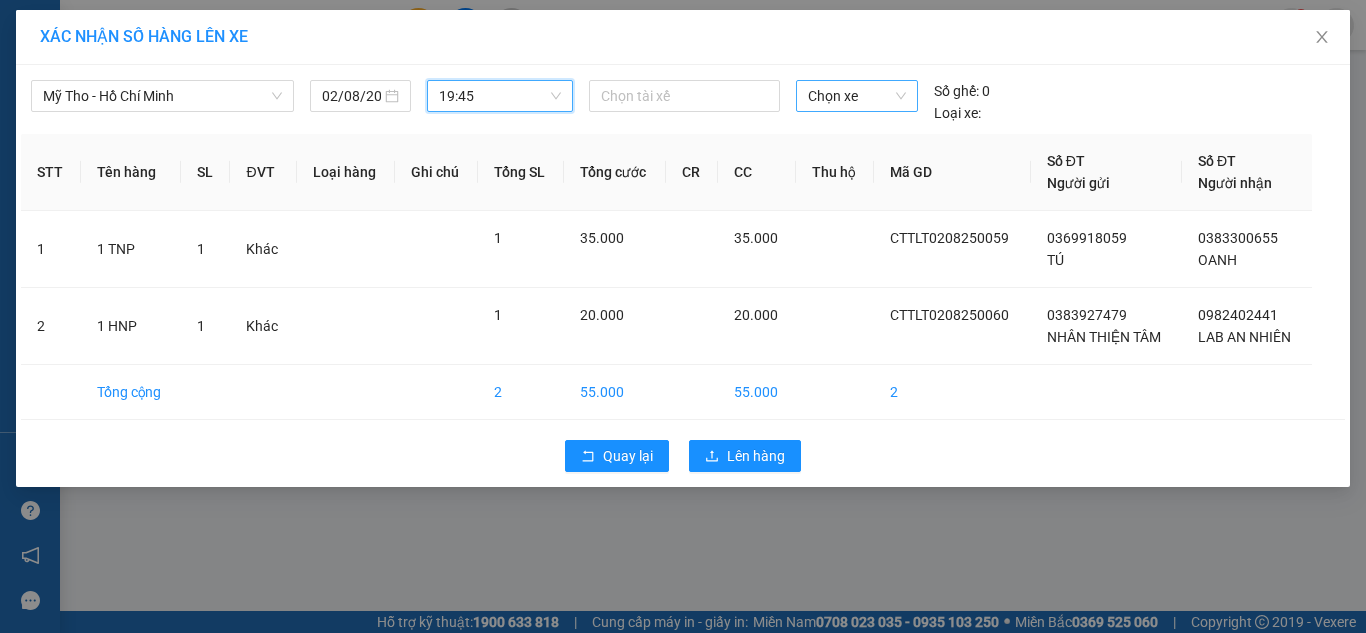 drag, startPoint x: 856, startPoint y: 92, endPoint x: 850, endPoint y: 107, distance: 16.155495 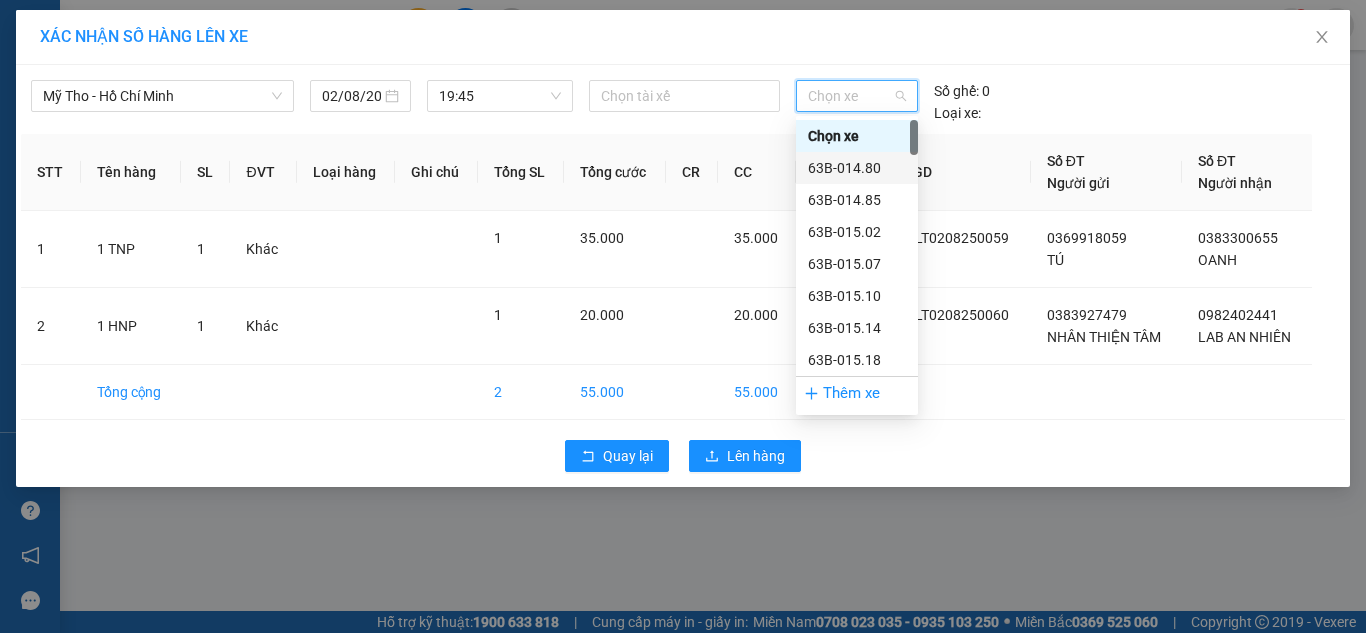 click on "63B-014.80" at bounding box center (857, 168) 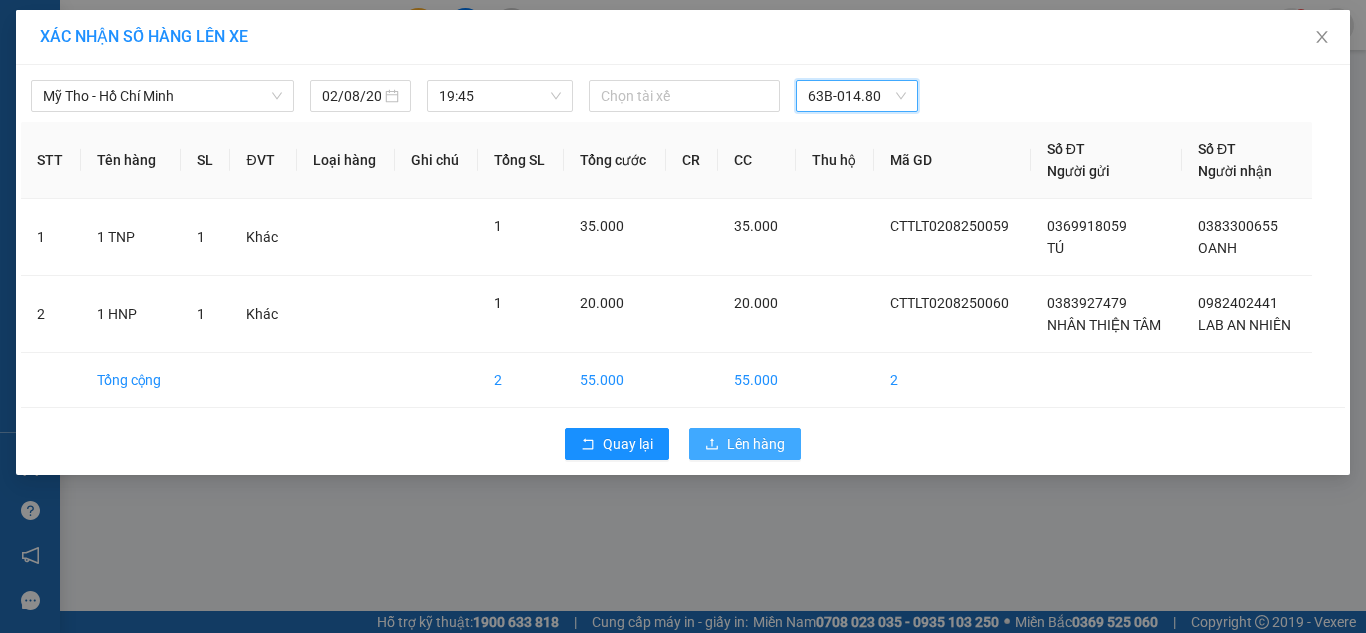 click on "Lên hàng" at bounding box center [745, 444] 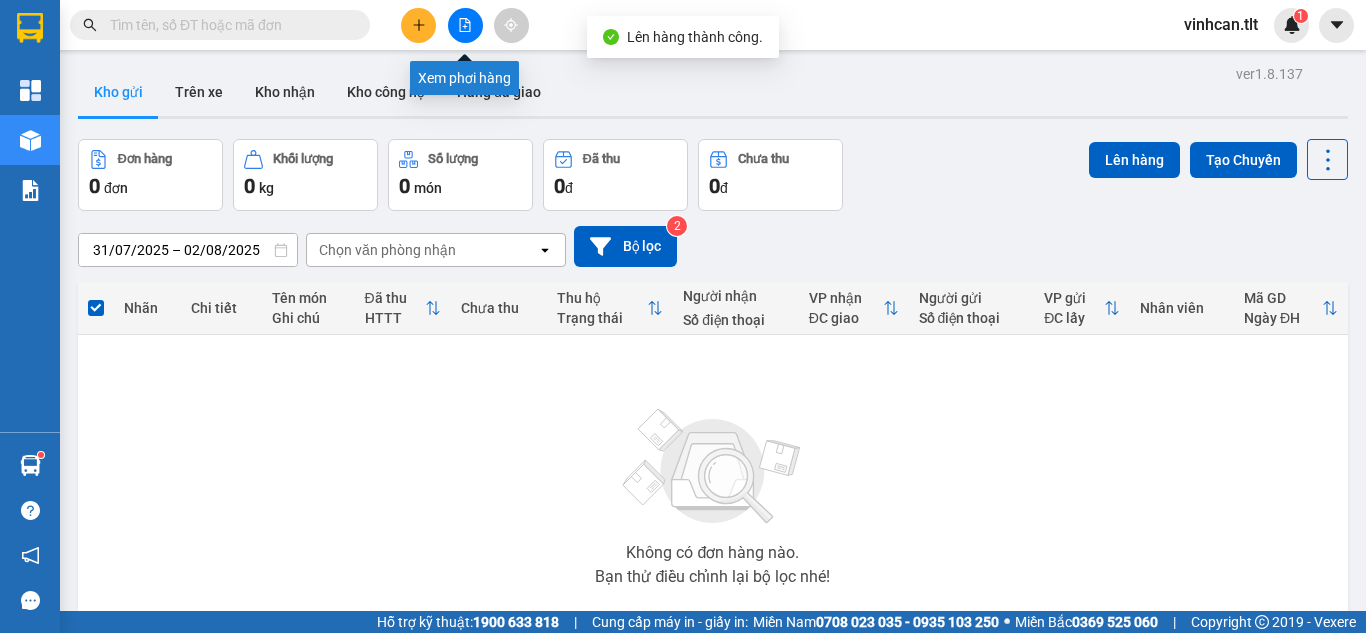 click at bounding box center (465, 25) 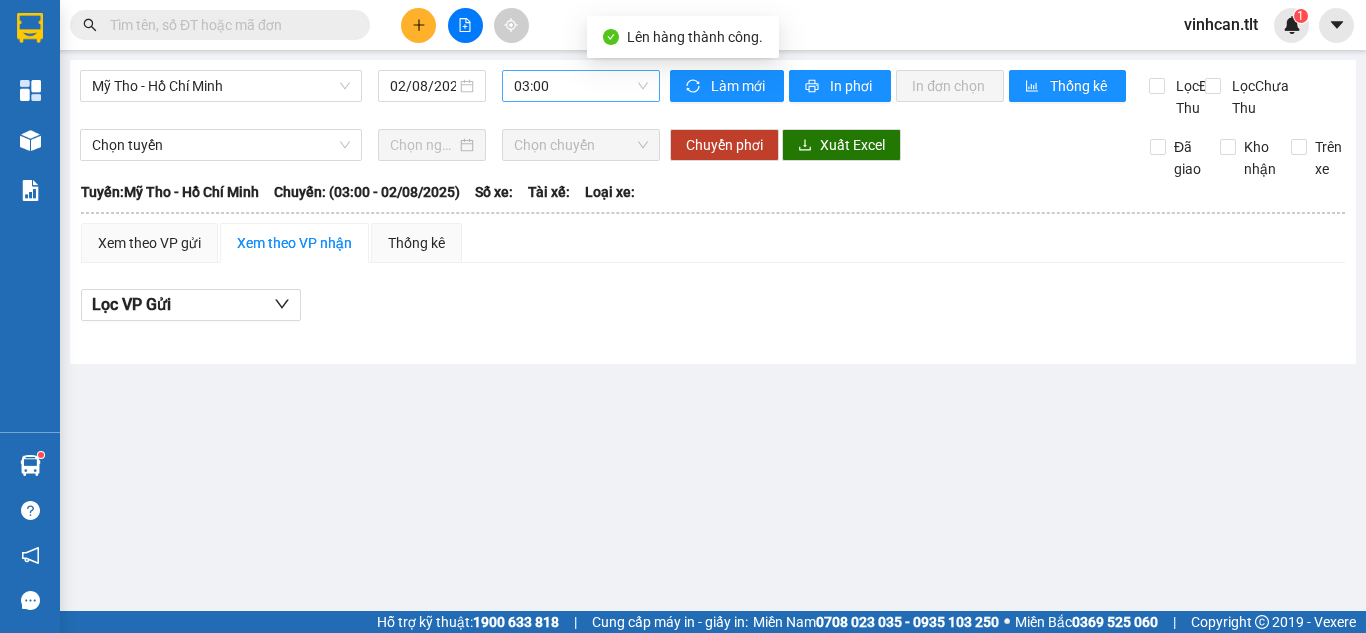 click on "03:00" at bounding box center (581, 86) 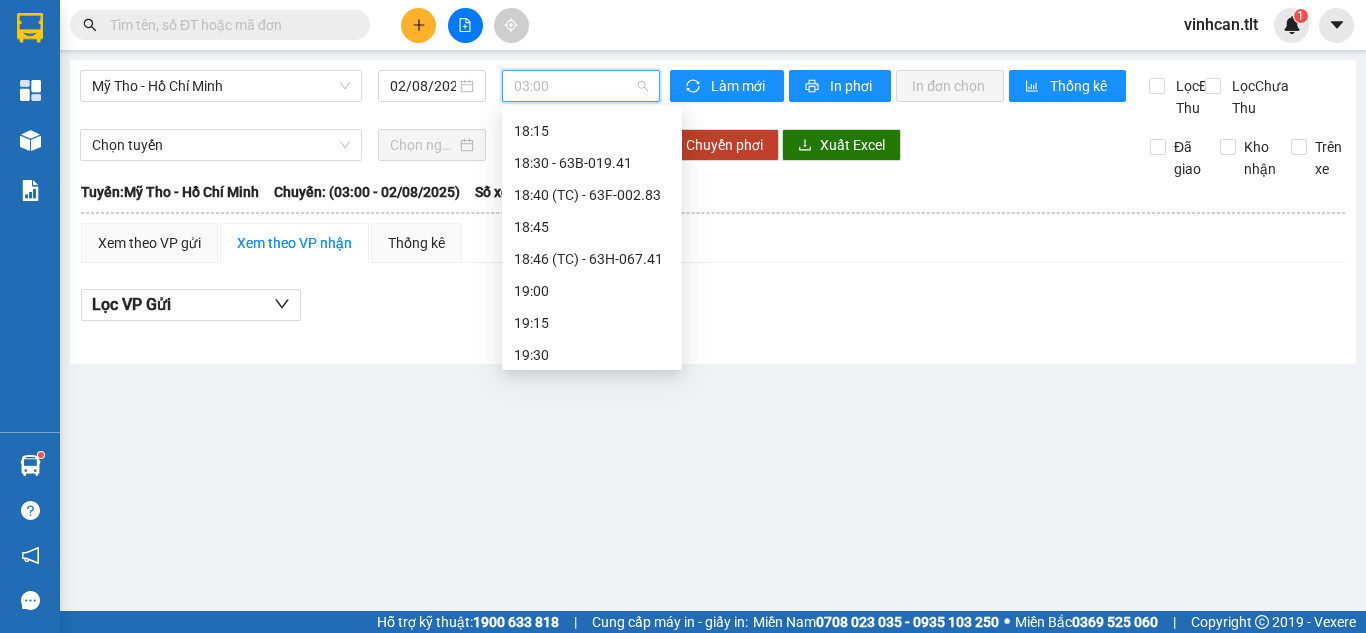 scroll, scrollTop: 2816, scrollLeft: 0, axis: vertical 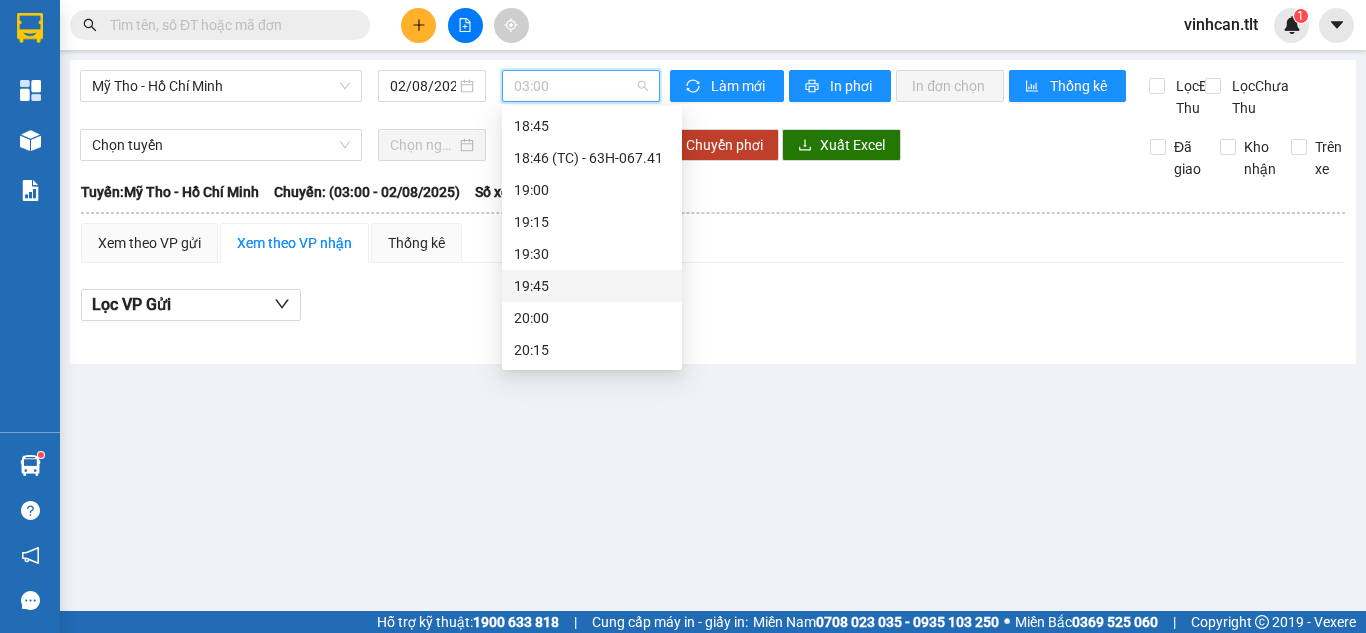 click on "19:45" at bounding box center [592, 286] 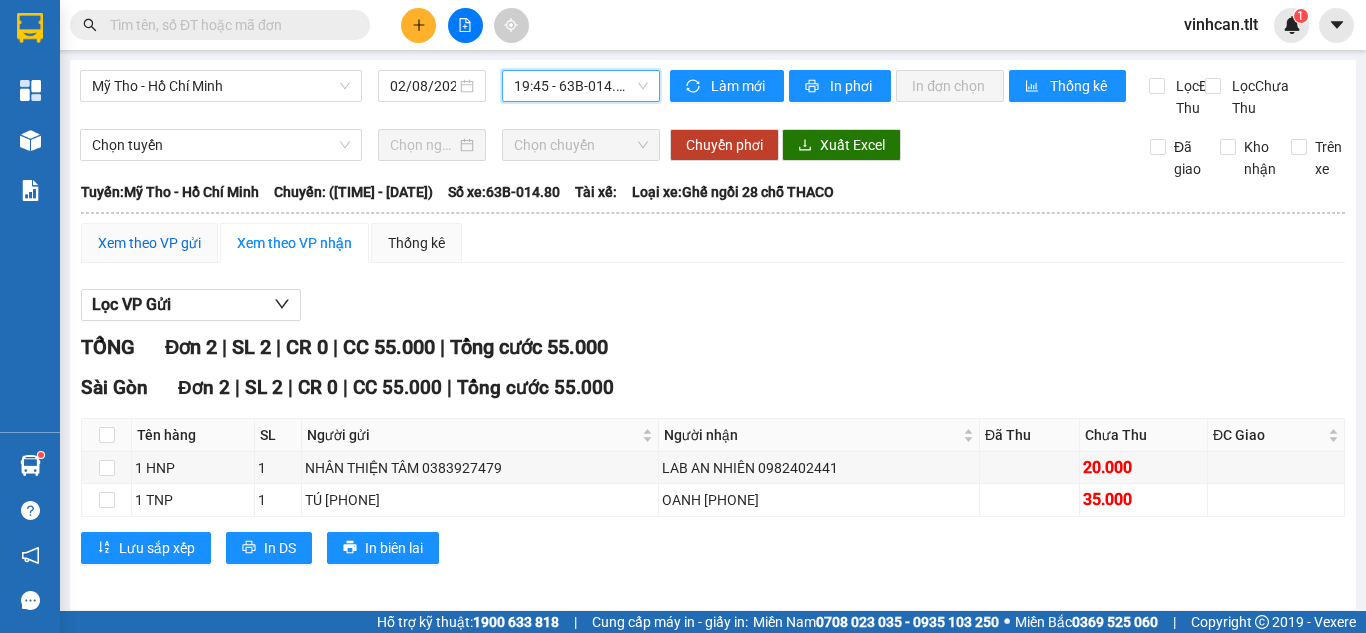 click on "Xem theo VP gửi" at bounding box center [149, 243] 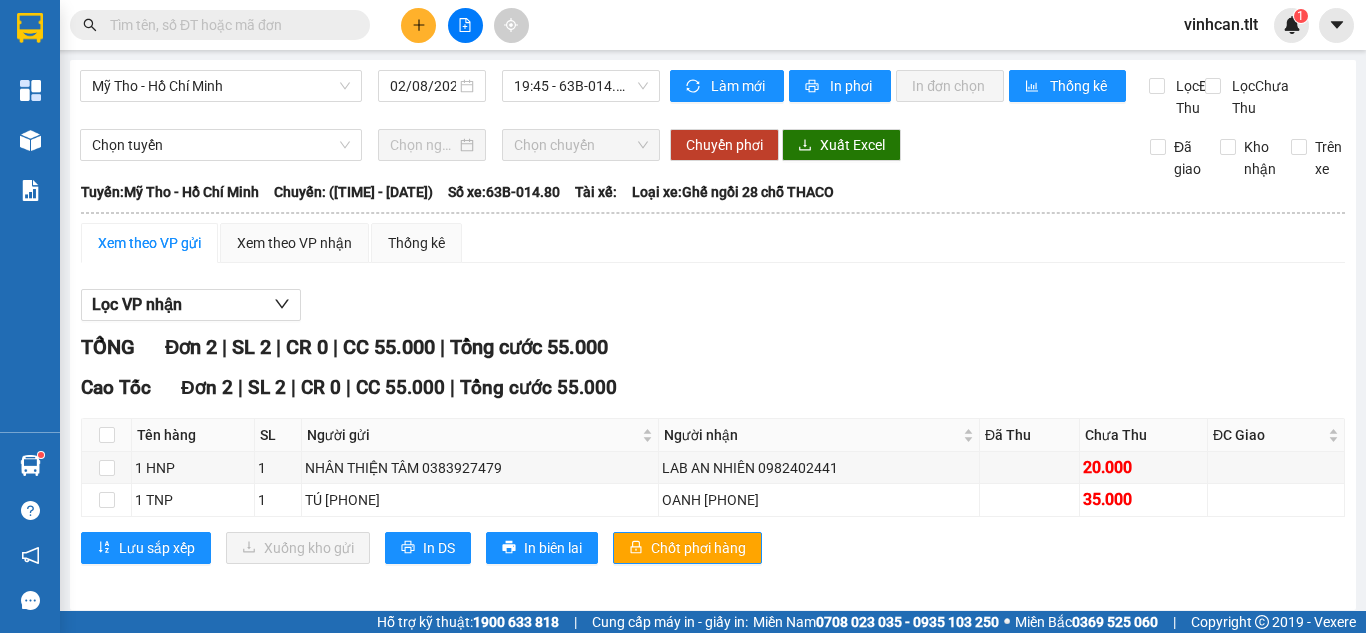 click on "Cao Tốc Đơn   2 | SL   2 | CR   0 | CC   55.000 | Tổng cước   55.000 Tên hàng SL Người gửi Người nhận Đã Thu Chưa Thu ĐC Giao Ký nhận                   1 HNP  1 NHÂN THIỆN TÂM [PHONE] LAB AN NHIÊN [PHONE] 20.000 1 TNP 1 TÚ [PHONE] OANH  [PHONE] 35.000 Lưu sắp xếp Xuống kho gửi In DS In biên lai Chốt phơi hàng Tân Lập Thành Cao Tốc  -  [TIME] - [DATE] Tuyến:  Mỹ Tho - Hồ Chí Minh Chuyến:   ([TIME] - [DATE]) Số xe:  63B-014.80   Loại xe:  Ghế ngồi 28 chỗ THACO Tên hàng SL Người gửi Người nhận Đã Thu Chưa Thu ĐC Giao Ký nhận Cao Tốc Đơn   2 | SL   2 | CR   0 | CC   55.000 | Tổng cước   55.000 1 HNP  1 NHÂN THIỆN TÂM [PHONE] LAB AN NHIÊN [PHONE] 20.000 1 TNP 1 TÚ [PHONE] OANH  [PHONE] 35.000 2 0 55.000 VP Gửi (Ký & ghi rõ họ tên) Tài xế (Ký & ghi rõ họ tên) VP Nhận (Ký & ghi rõ họ tên)" at bounding box center [713, 475] 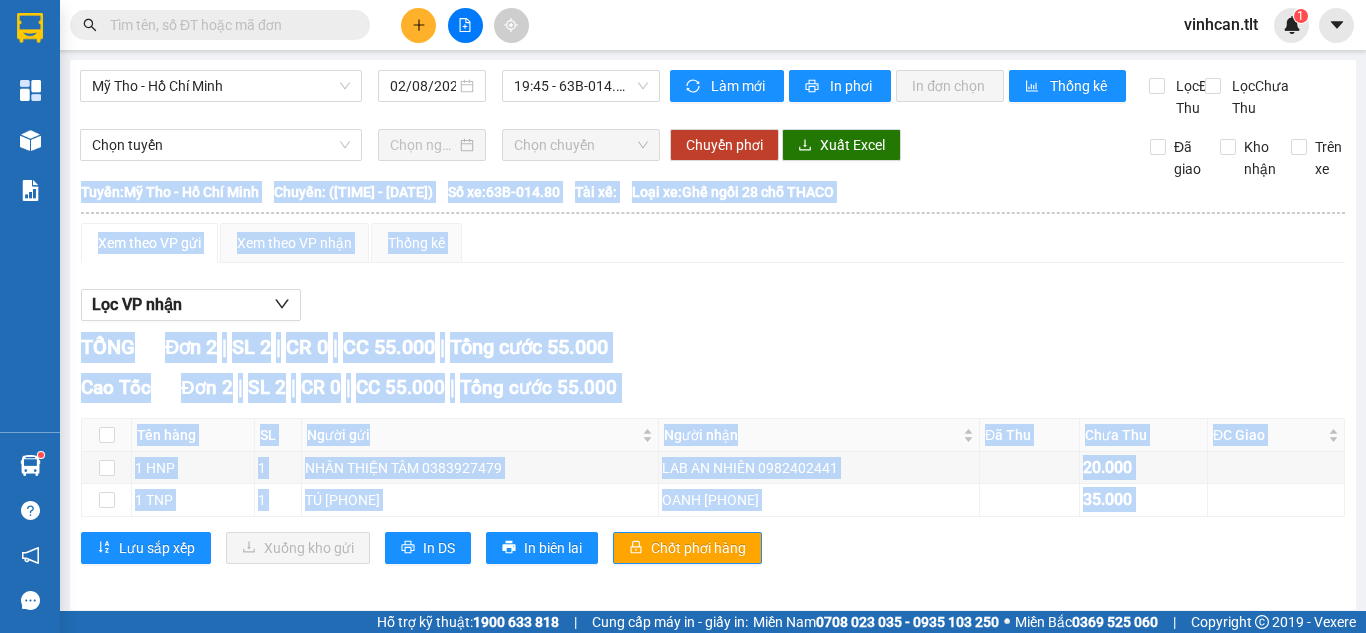 click on "Cao Tốc Đơn   2 | SL   2 | CR   0 | CC   55.000 | Tổng cước   55.000 Tên hàng SL Người gửi Người nhận Đã Thu Chưa Thu ĐC Giao Ký nhận                   1 HNP  1 NHÂN THIỆN TÂM [PHONE] LAB AN NHIÊN [PHONE] 20.000 1 TNP 1 TÚ [PHONE] OANH  [PHONE] 35.000 Lưu sắp xếp Xuống kho gửi In DS In biên lai Chốt phơi hàng Tân Lập Thành Cao Tốc  -  [TIME] - [DATE] Tuyến:  Mỹ Tho - Hồ Chí Minh Chuyến:   ([TIME] - [DATE]) Số xe:  63B-014.80   Loại xe:  Ghế ngồi 28 chỗ THACO Tên hàng SL Người gửi Người nhận Đã Thu Chưa Thu ĐC Giao Ký nhận Cao Tốc Đơn   2 | SL   2 | CR   0 | CC   55.000 | Tổng cước   55.000 1 HNP  1 NHÂN THIỆN TÂM [PHONE] LAB AN NHIÊN [PHONE] 20.000 1 TNP 1 TÚ [PHONE] OANH  [PHONE] 35.000 2 0 55.000 VP Gửi (Ký & ghi rõ họ tên) Tài xế (Ký & ghi rõ họ tên) VP Nhận (Ký & ghi rõ họ tên)" at bounding box center [713, 475] 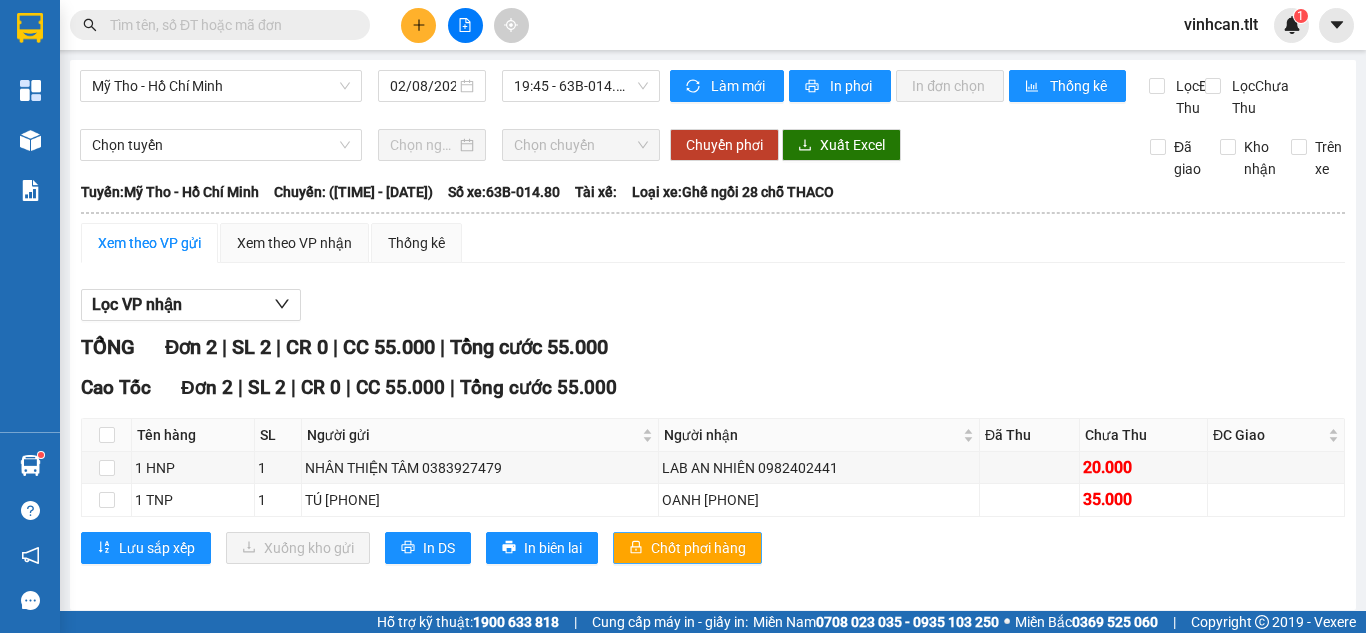 click on "Cao Tốc Đơn   2 | SL   2 | CR   0 | CC   55.000 | Tổng cước   55.000 Tên hàng SL Người gửi Người nhận Đã Thu Chưa Thu ĐC Giao Ký nhận                   1 HNP  1 NHÂN THIỆN TÂM [PHONE] LAB AN NHIÊN [PHONE] 20.000 1 TNP 1 TÚ [PHONE] OANH  [PHONE] 35.000 Lưu sắp xếp Xuống kho gửi In DS In biên lai Chốt phơi hàng Tân Lập Thành Cao Tốc  -  [TIME] - [DATE] Tuyến:  Mỹ Tho - Hồ Chí Minh Chuyến:   ([TIME] - [DATE]) Số xe:  63B-014.80   Loại xe:  Ghế ngồi 28 chỗ THACO Tên hàng SL Người gửi Người nhận Đã Thu Chưa Thu ĐC Giao Ký nhận Cao Tốc Đơn   2 | SL   2 | CR   0 | CC   55.000 | Tổng cước   55.000 1 HNP  1 NHÂN THIỆN TÂM [PHONE] LAB AN NHIÊN [PHONE] 20.000 1 TNP 1 TÚ [PHONE] OANH  [PHONE] 35.000 2 0 55.000 VP Gửi (Ký & ghi rõ họ tên) Tài xế (Ký & ghi rõ họ tên) VP Nhận (Ký & ghi rõ họ tên)" at bounding box center [713, 475] 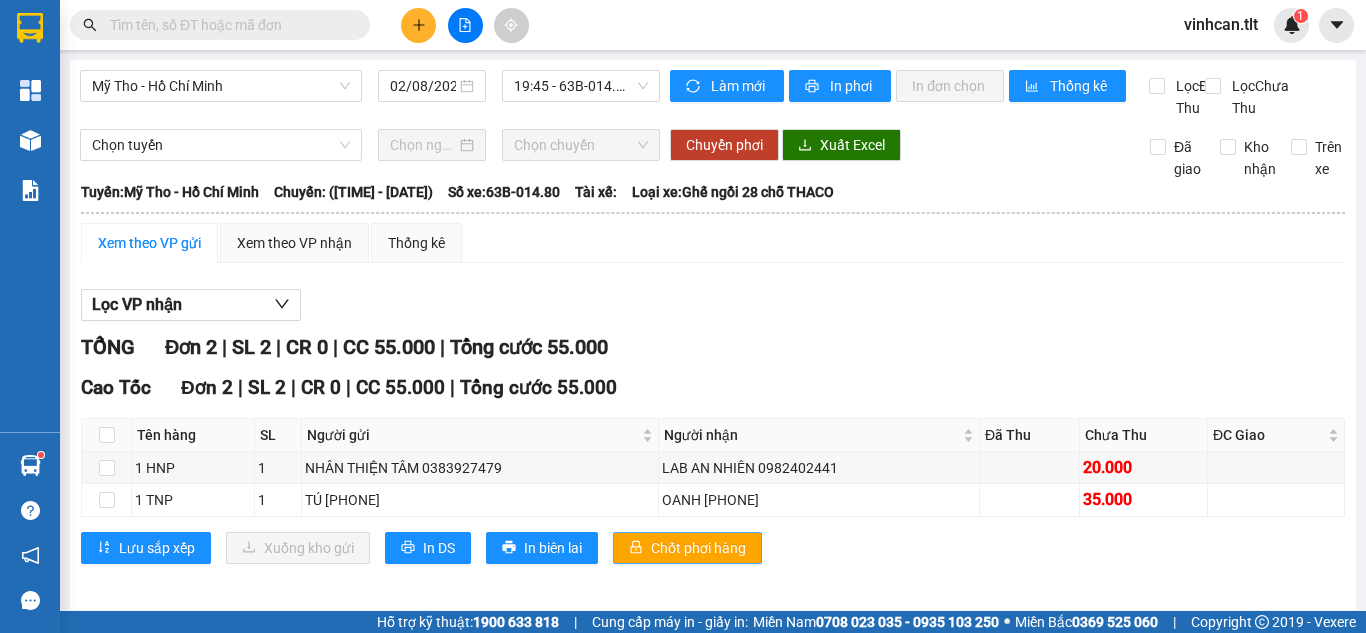 click on "Chốt phơi hàng" at bounding box center [698, 548] 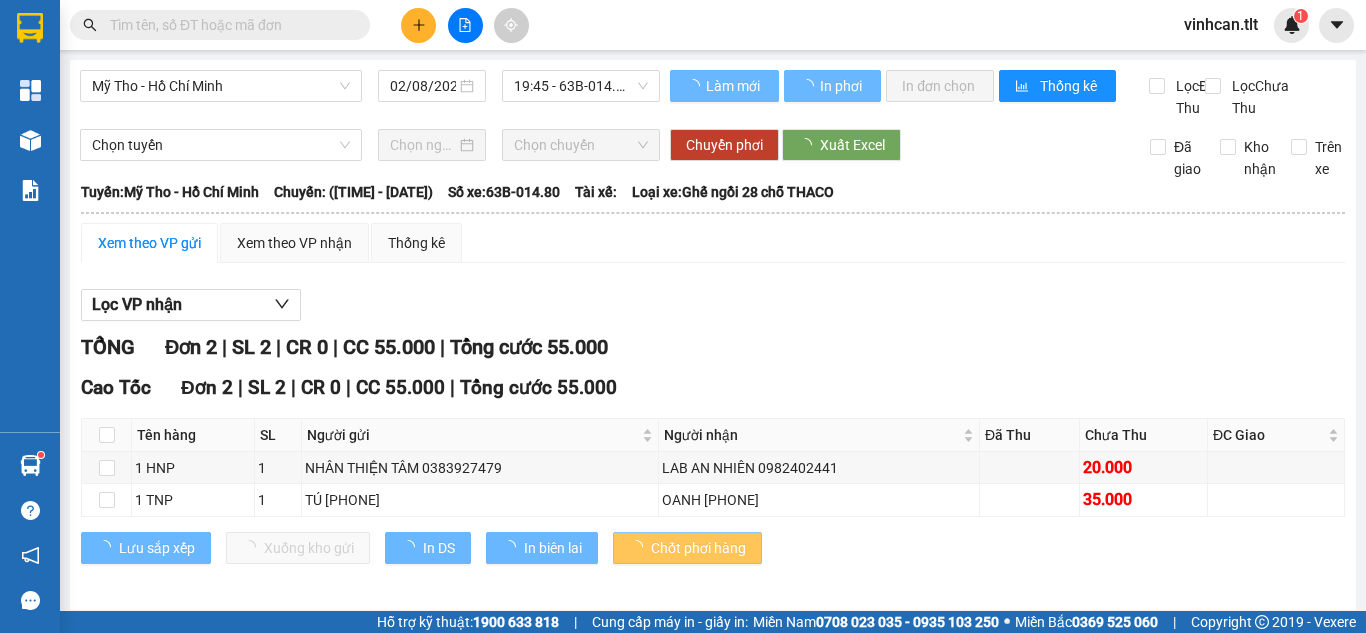 click on "Chốt phơi hàng" at bounding box center (698, 548) 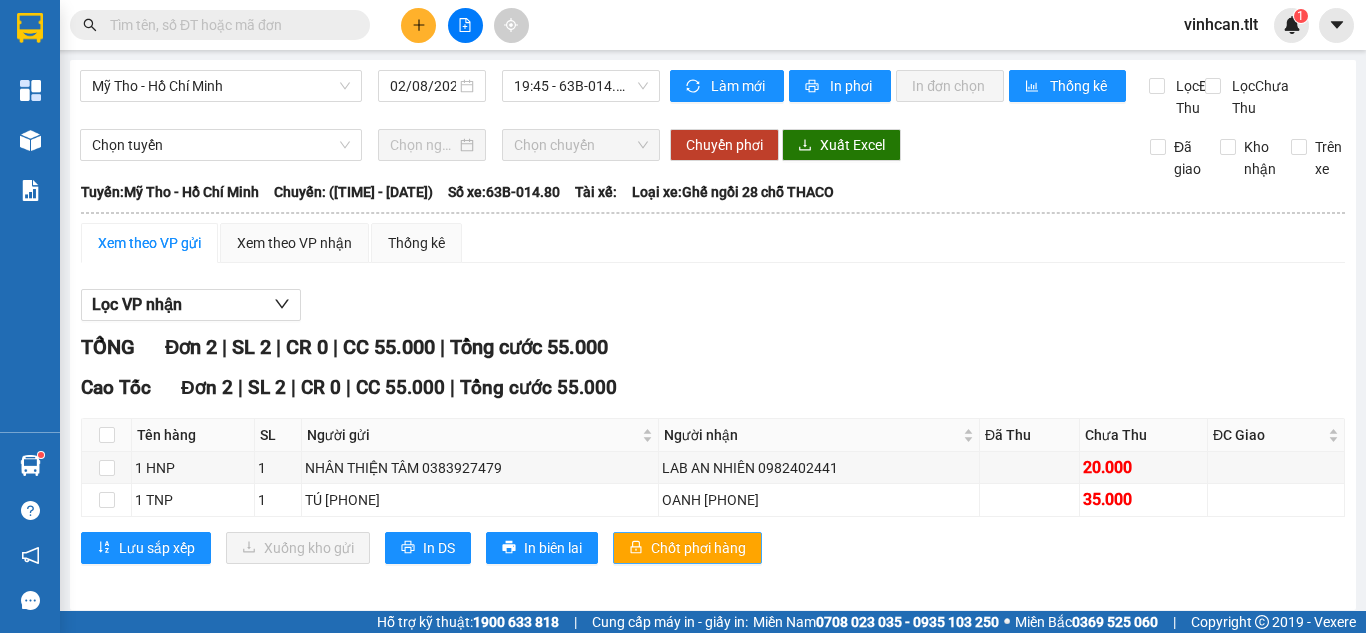 click on "Chốt phơi hàng" at bounding box center [698, 548] 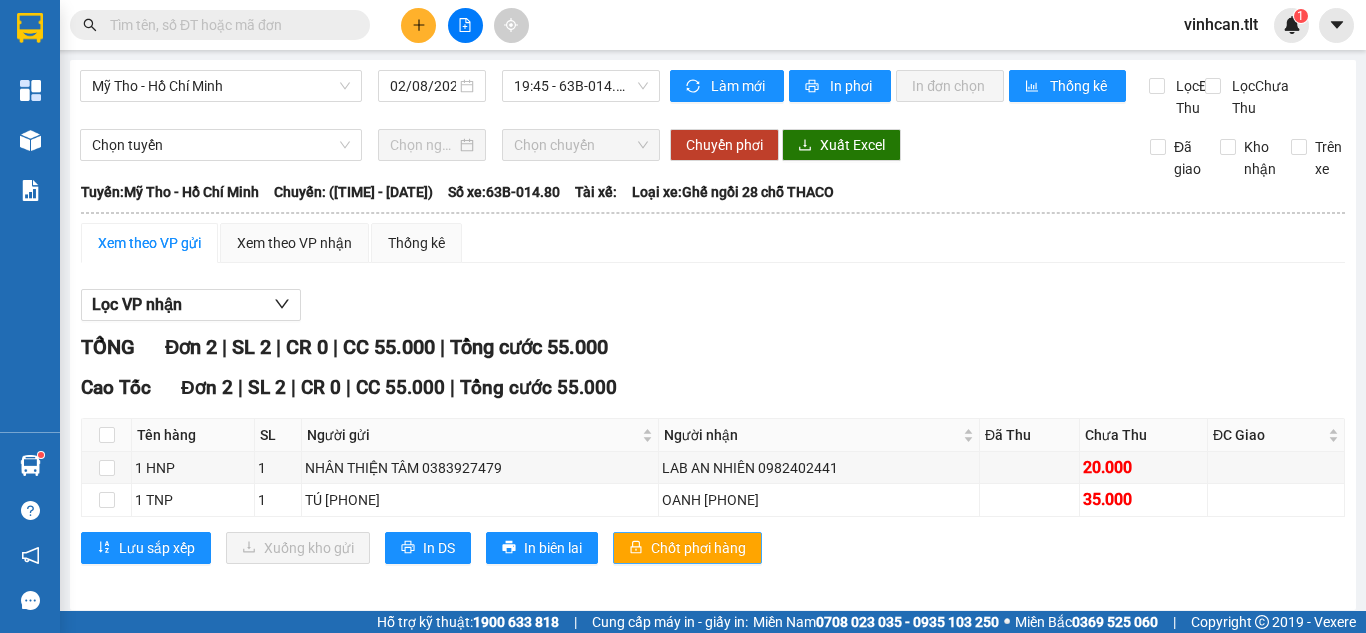 click on "Chốt phơi hàng" at bounding box center (698, 548) 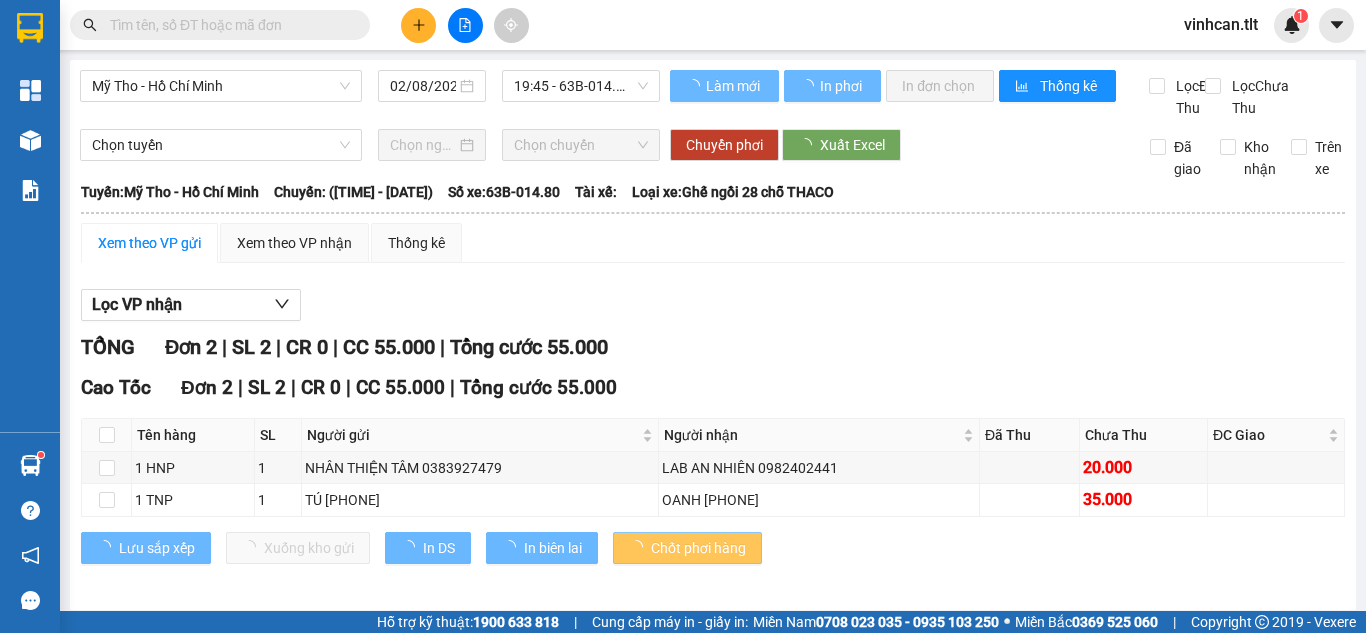 click on "Chốt phơi hàng" at bounding box center [698, 548] 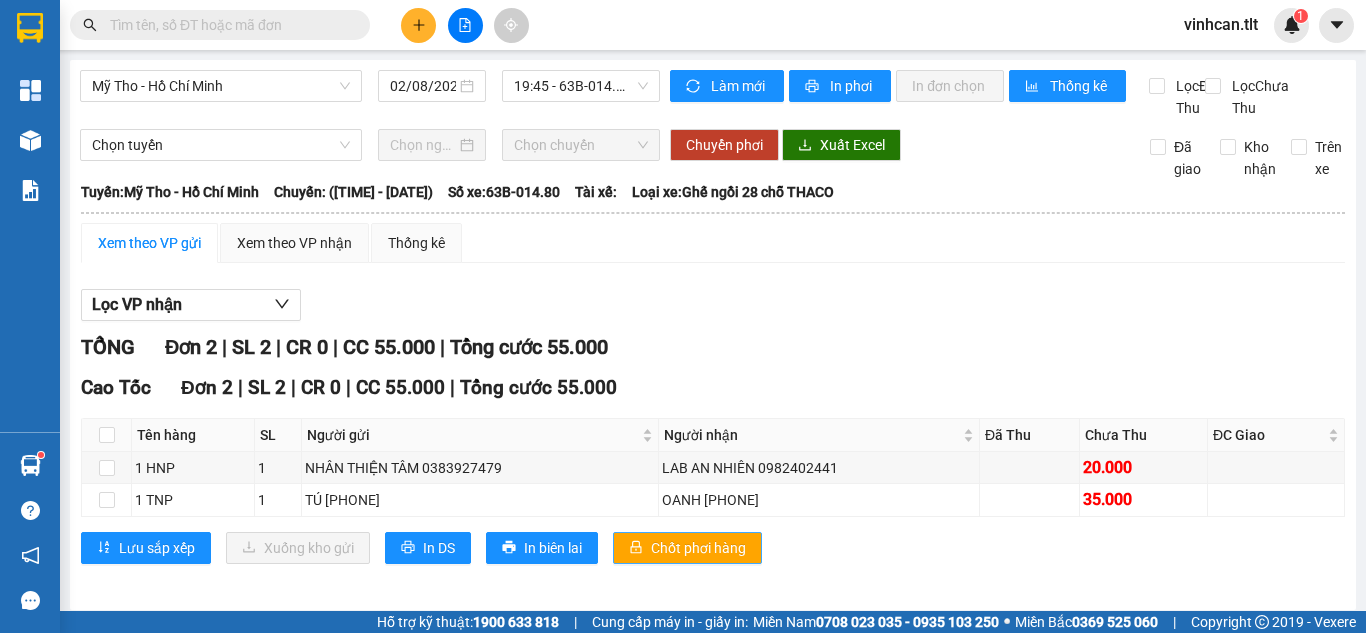 drag, startPoint x: 686, startPoint y: 561, endPoint x: 509, endPoint y: 312, distance: 305.4996 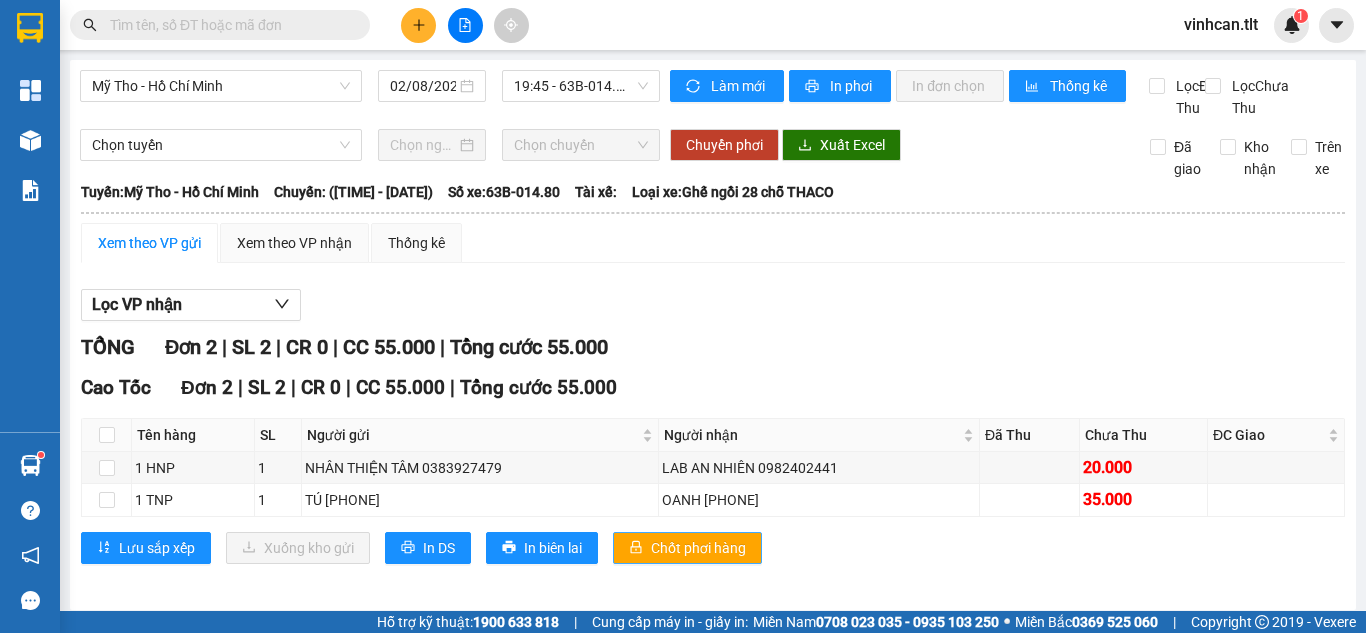 click on "Chốt phơi hàng" at bounding box center (698, 548) 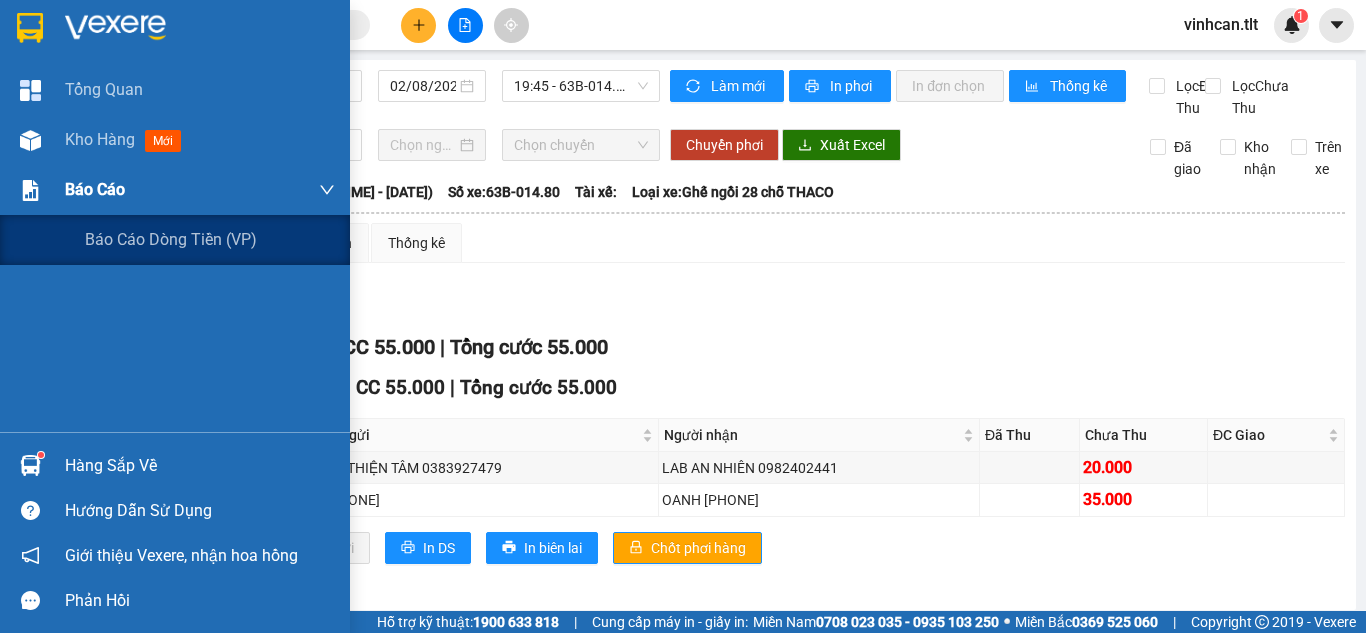 click on "Báo cáo" at bounding box center (175, 190) 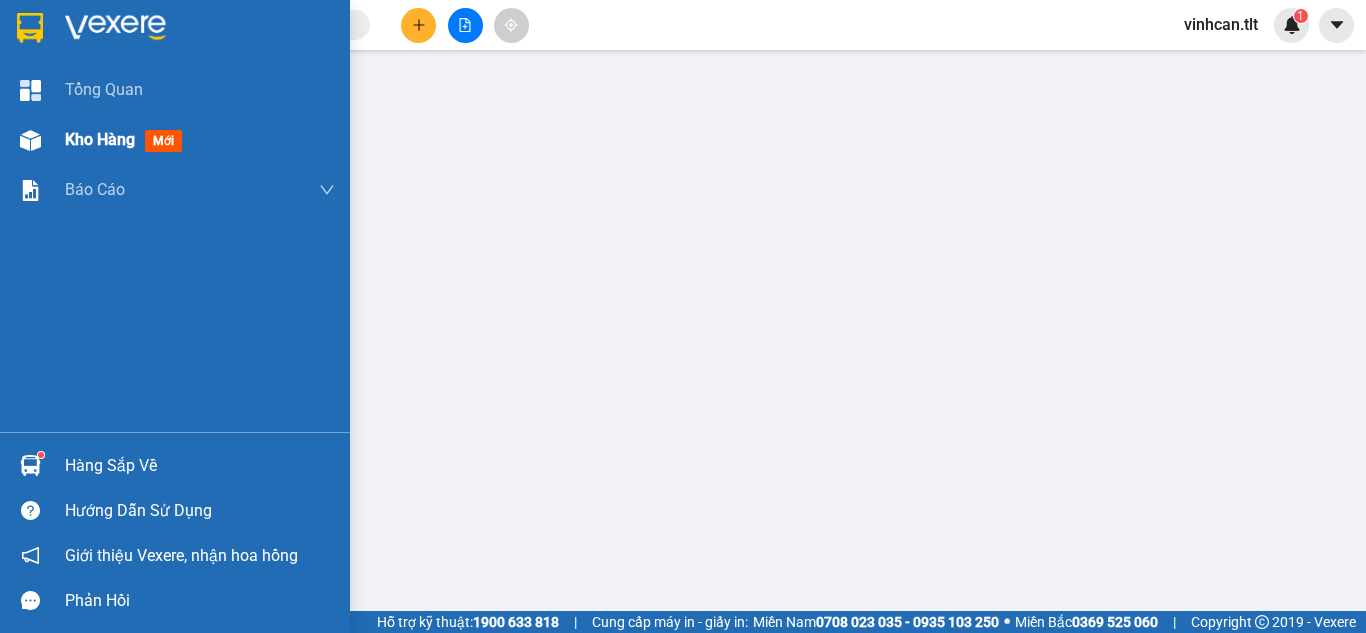 click on "Kho hàng mới" at bounding box center (175, 140) 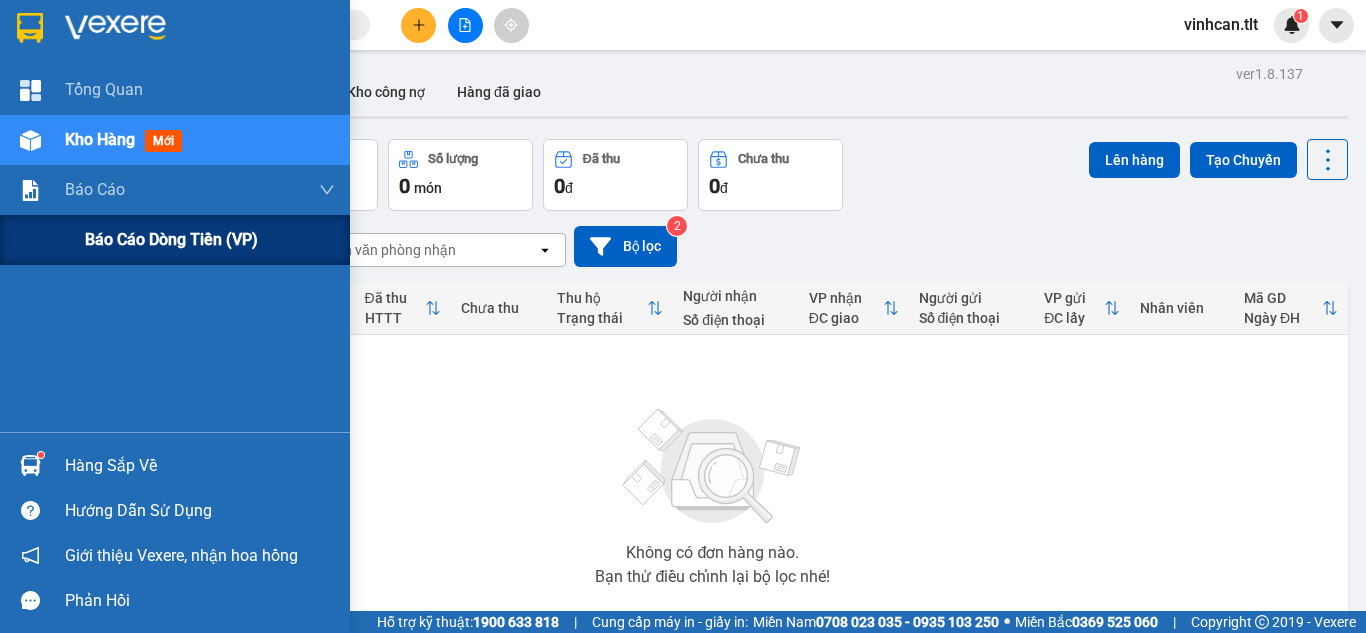 click on "Báo cáo dòng tiền (VP)" at bounding box center (210, 240) 